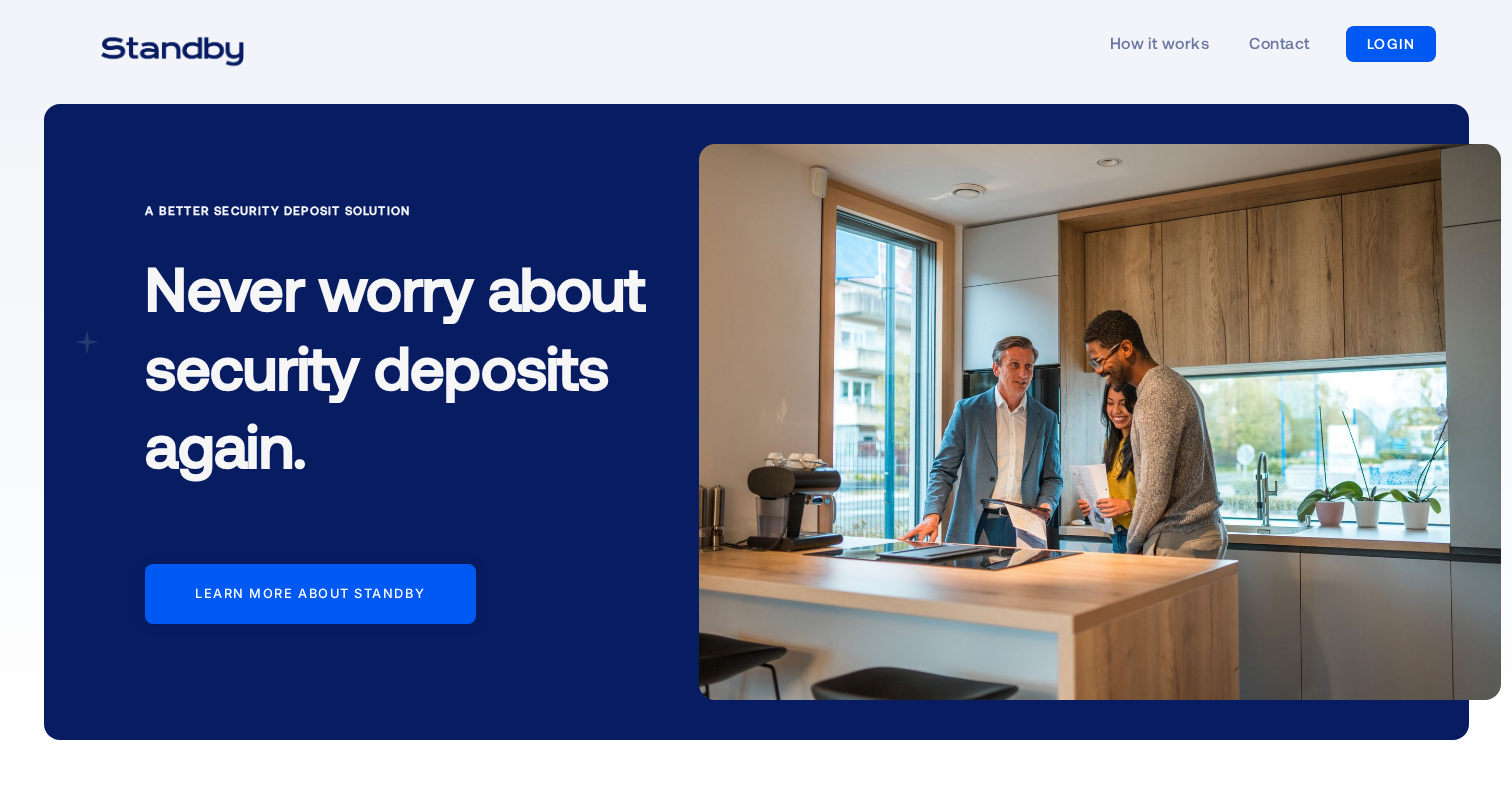 scroll, scrollTop: 0, scrollLeft: 0, axis: both 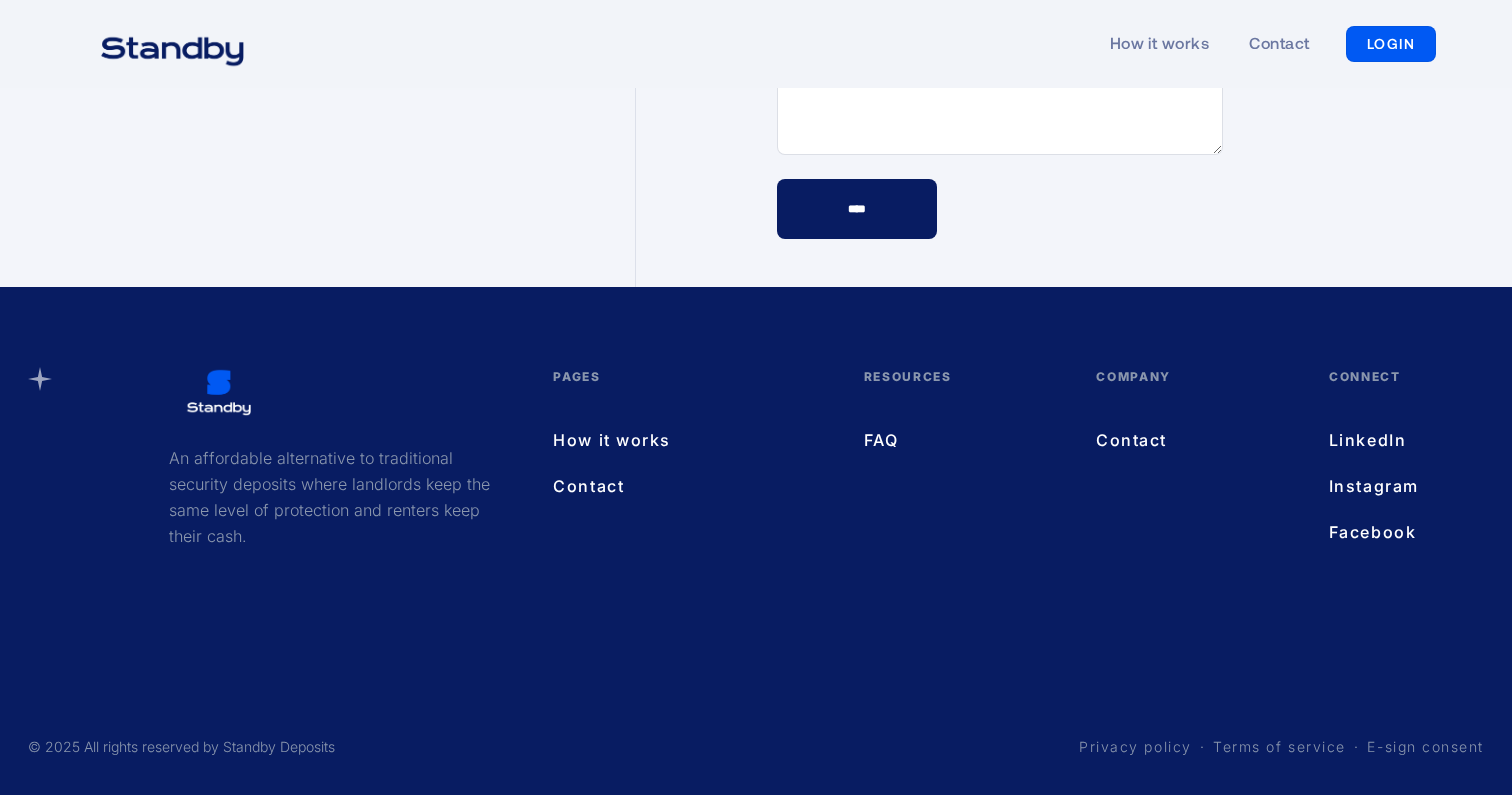 click on "LOGIN" at bounding box center (1391, 44) 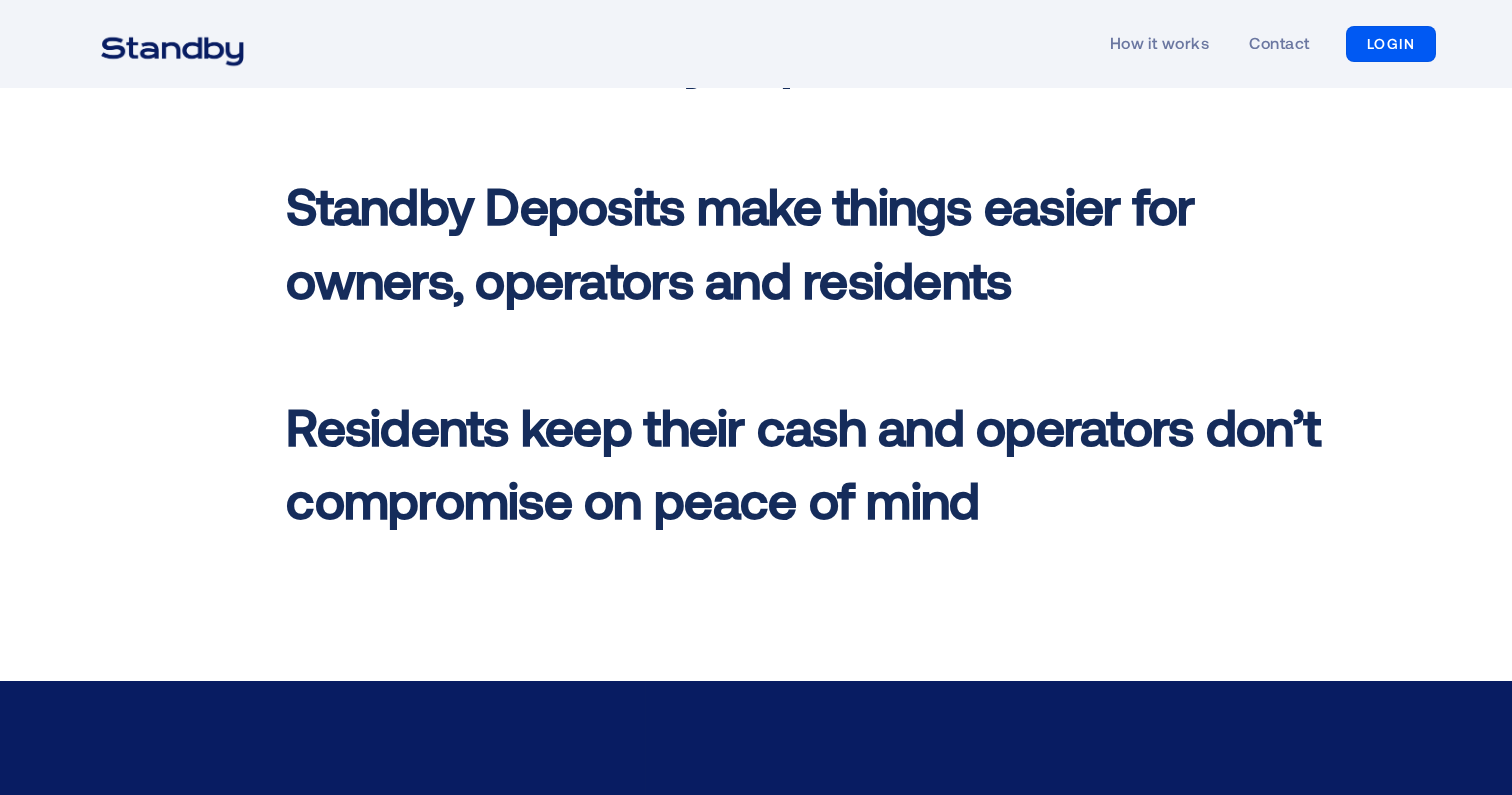 scroll, scrollTop: 0, scrollLeft: 0, axis: both 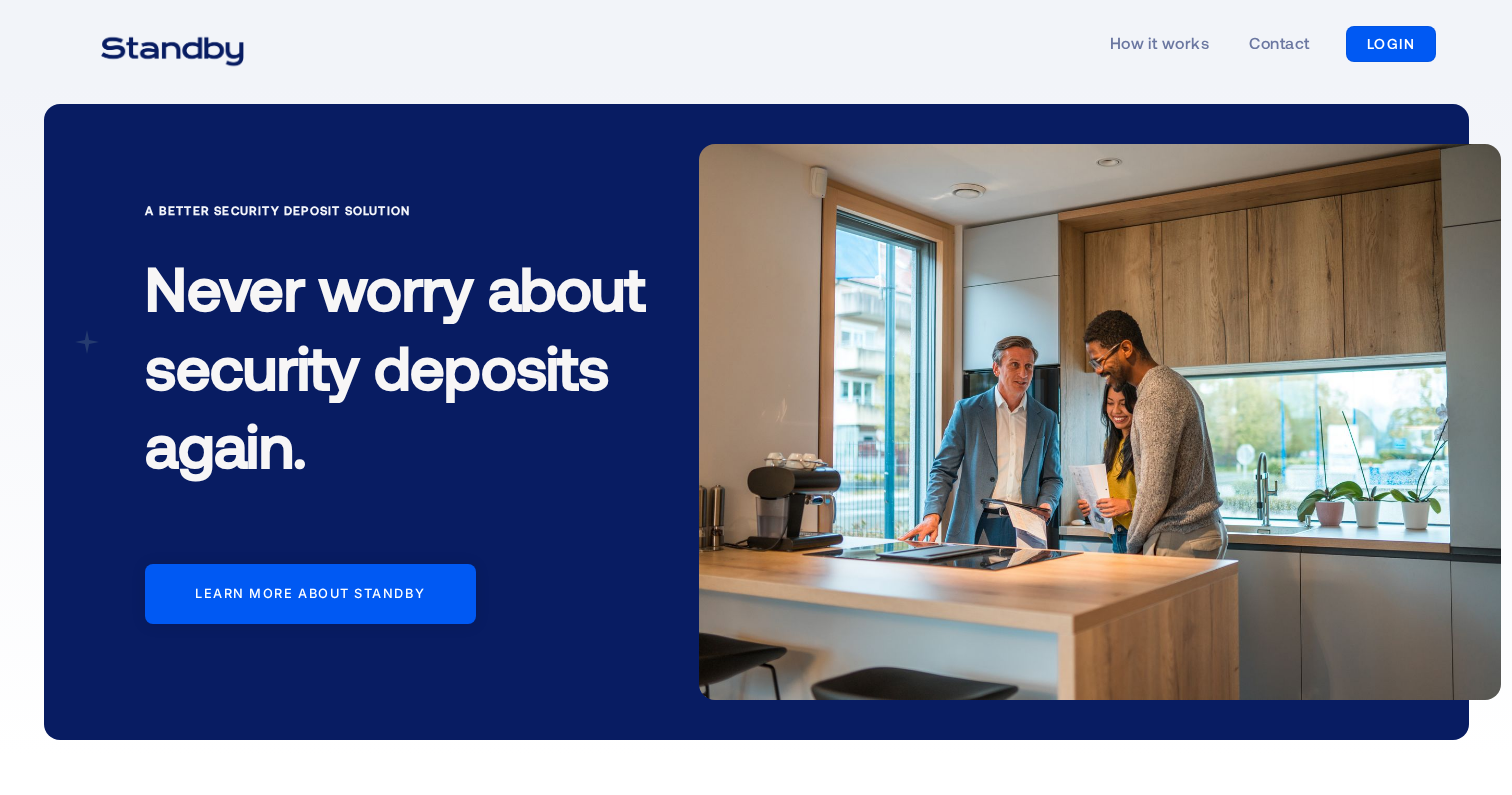 click on "LOGIN" at bounding box center (1391, 44) 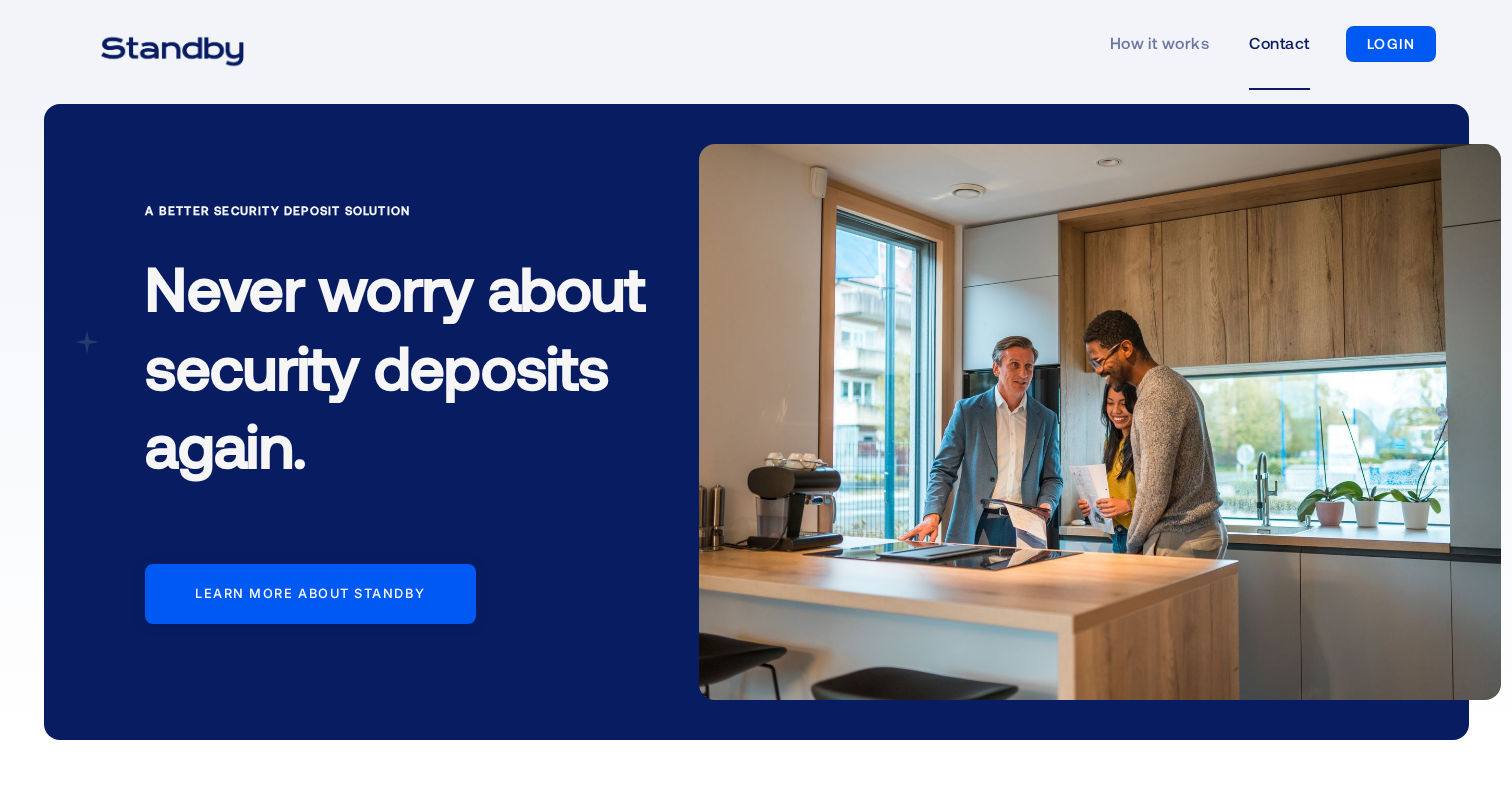 click on "Contact" at bounding box center [1279, 44] 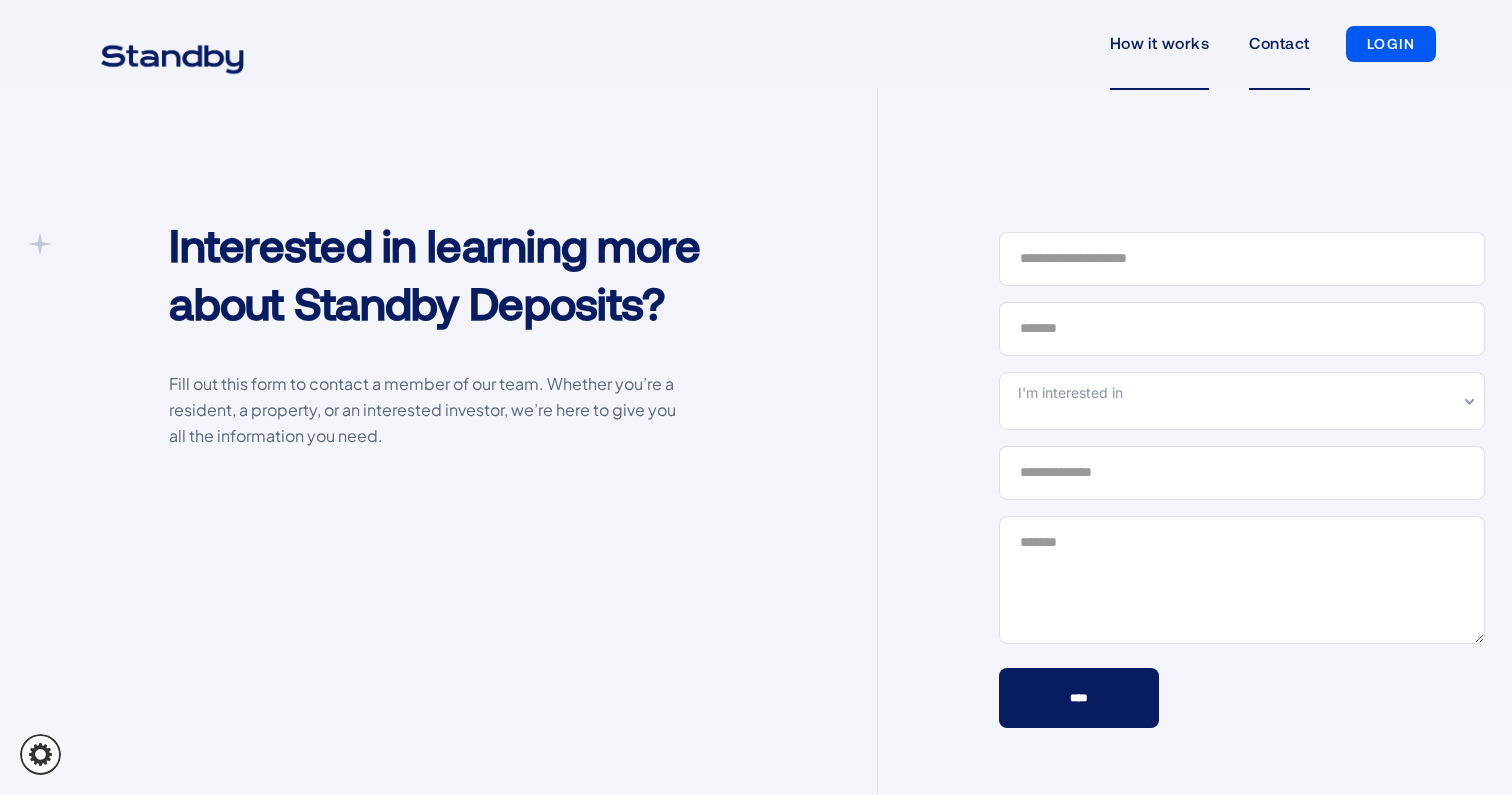 scroll, scrollTop: 0, scrollLeft: 0, axis: both 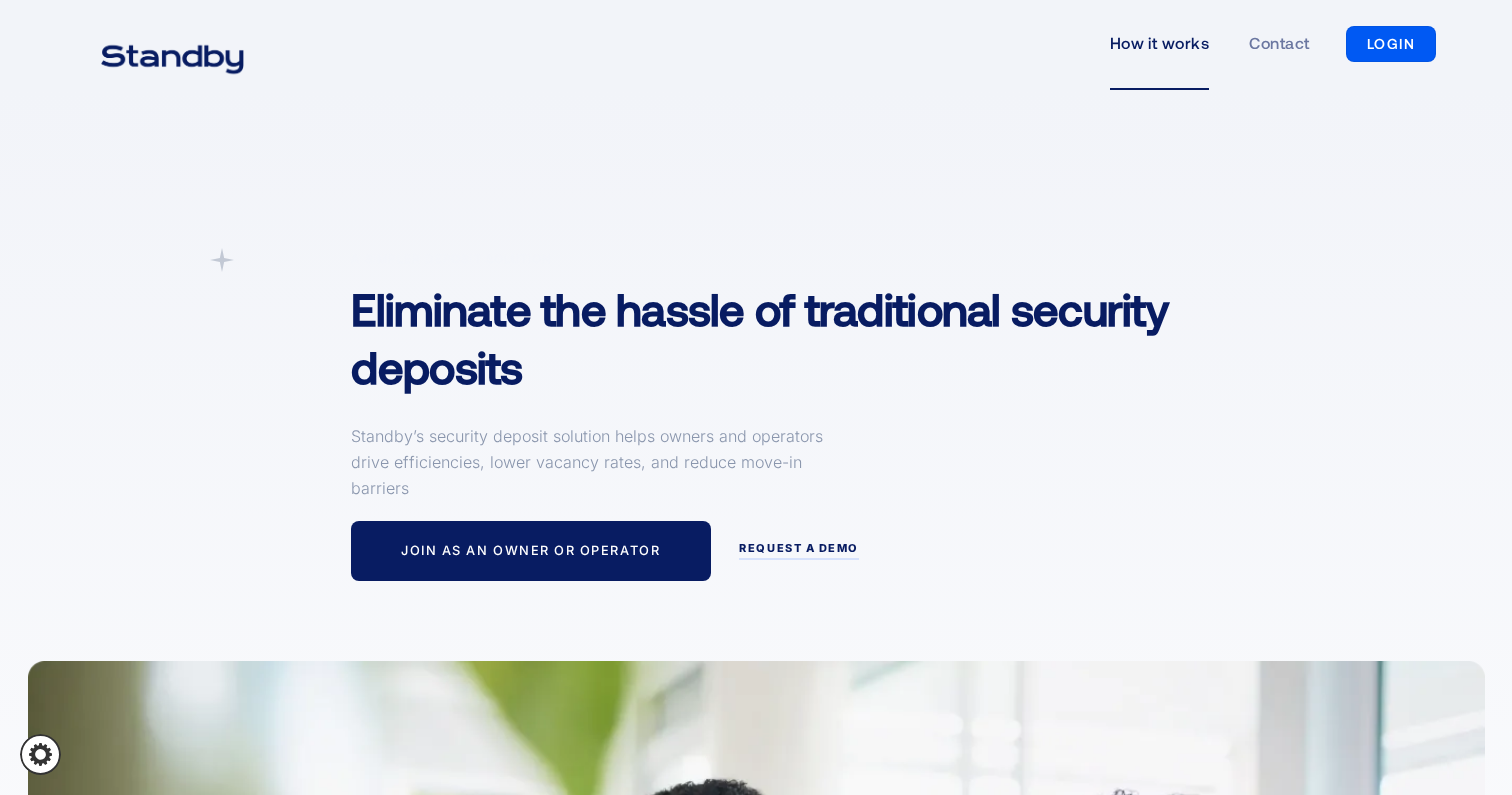 click on "LOGIN" at bounding box center (1391, 44) 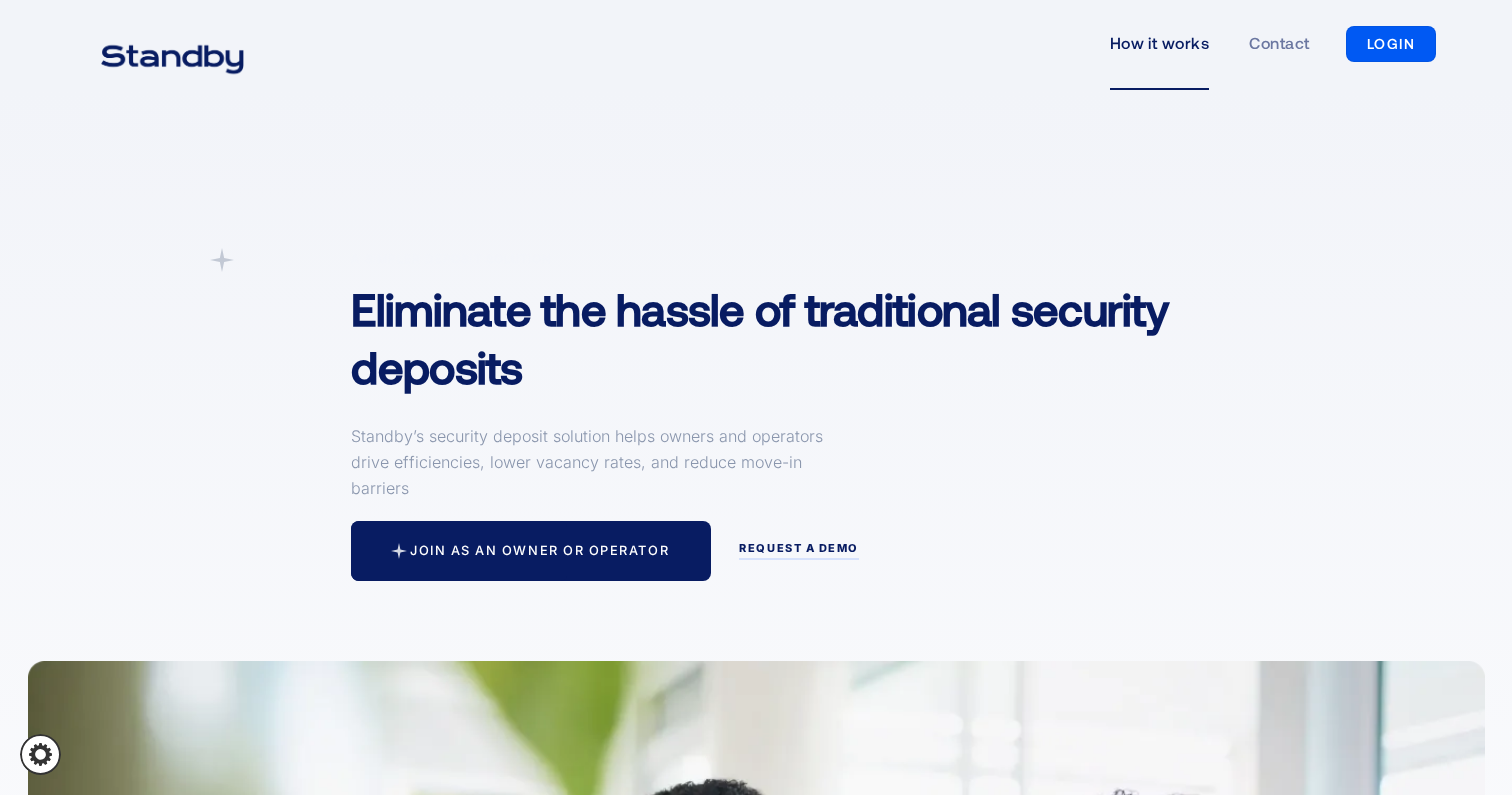 click on "Join as an owner or operator" at bounding box center [531, 551] 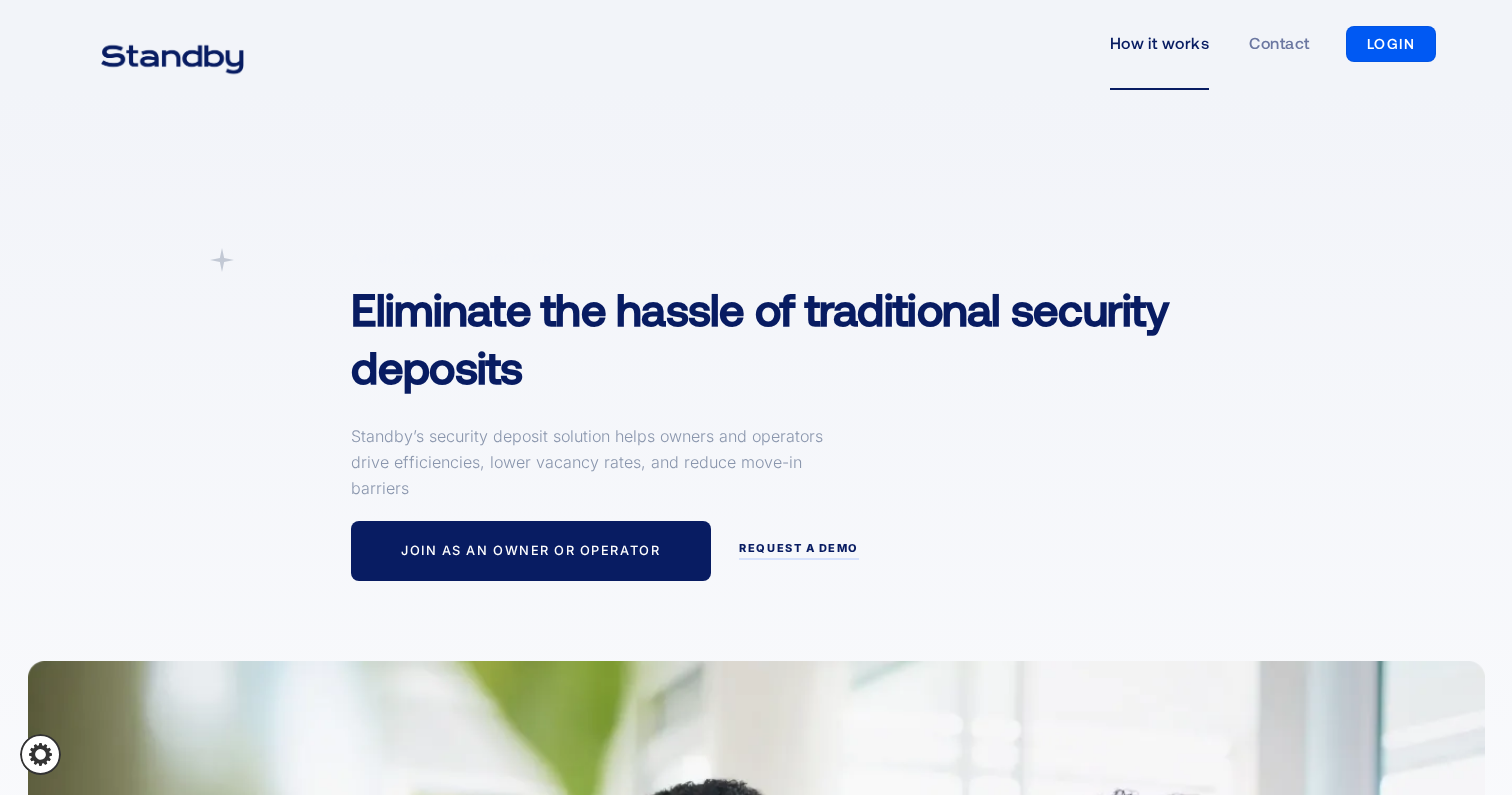 click on "LOGIN" at bounding box center (1391, 44) 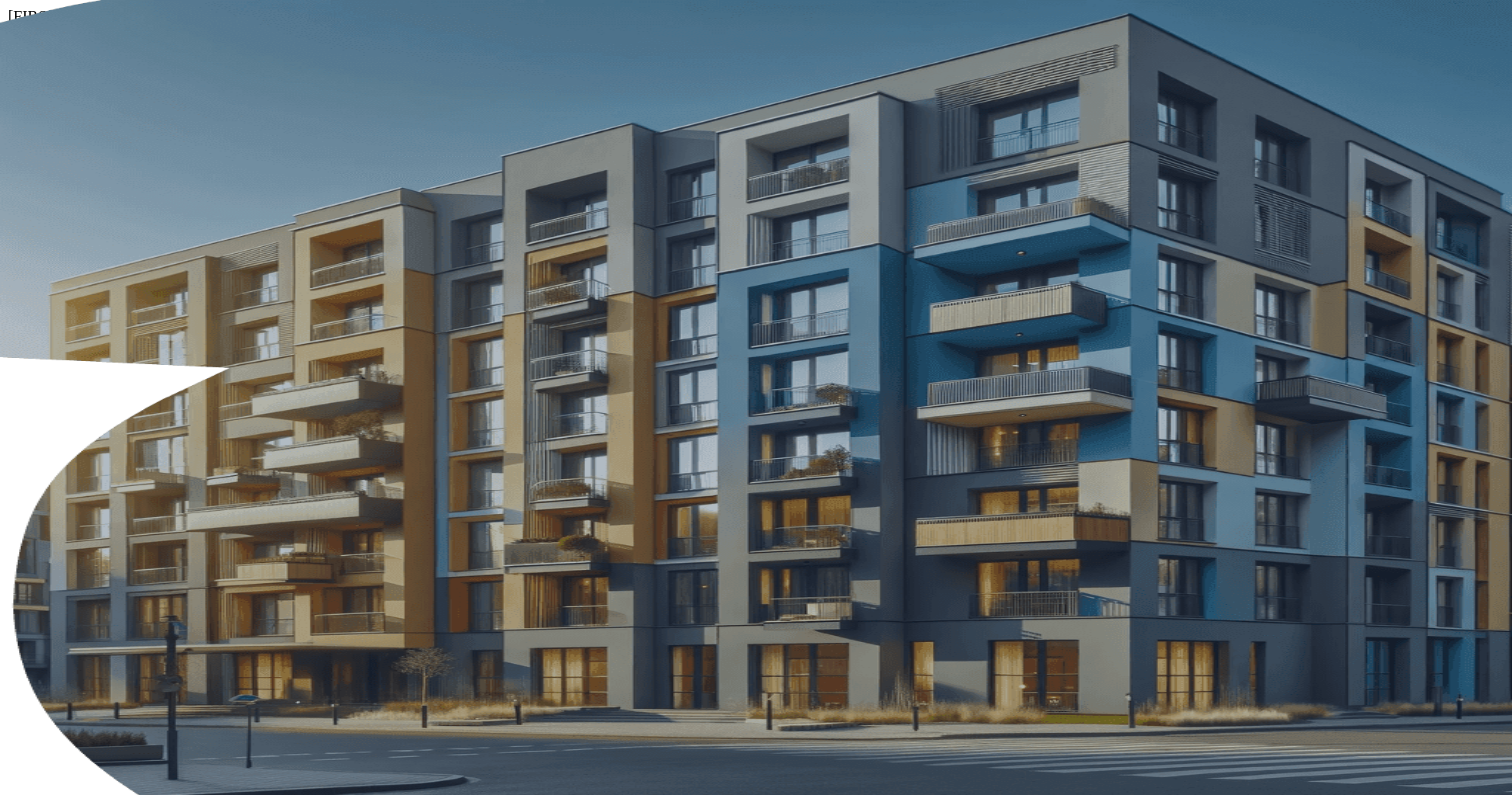scroll, scrollTop: 0, scrollLeft: 0, axis: both 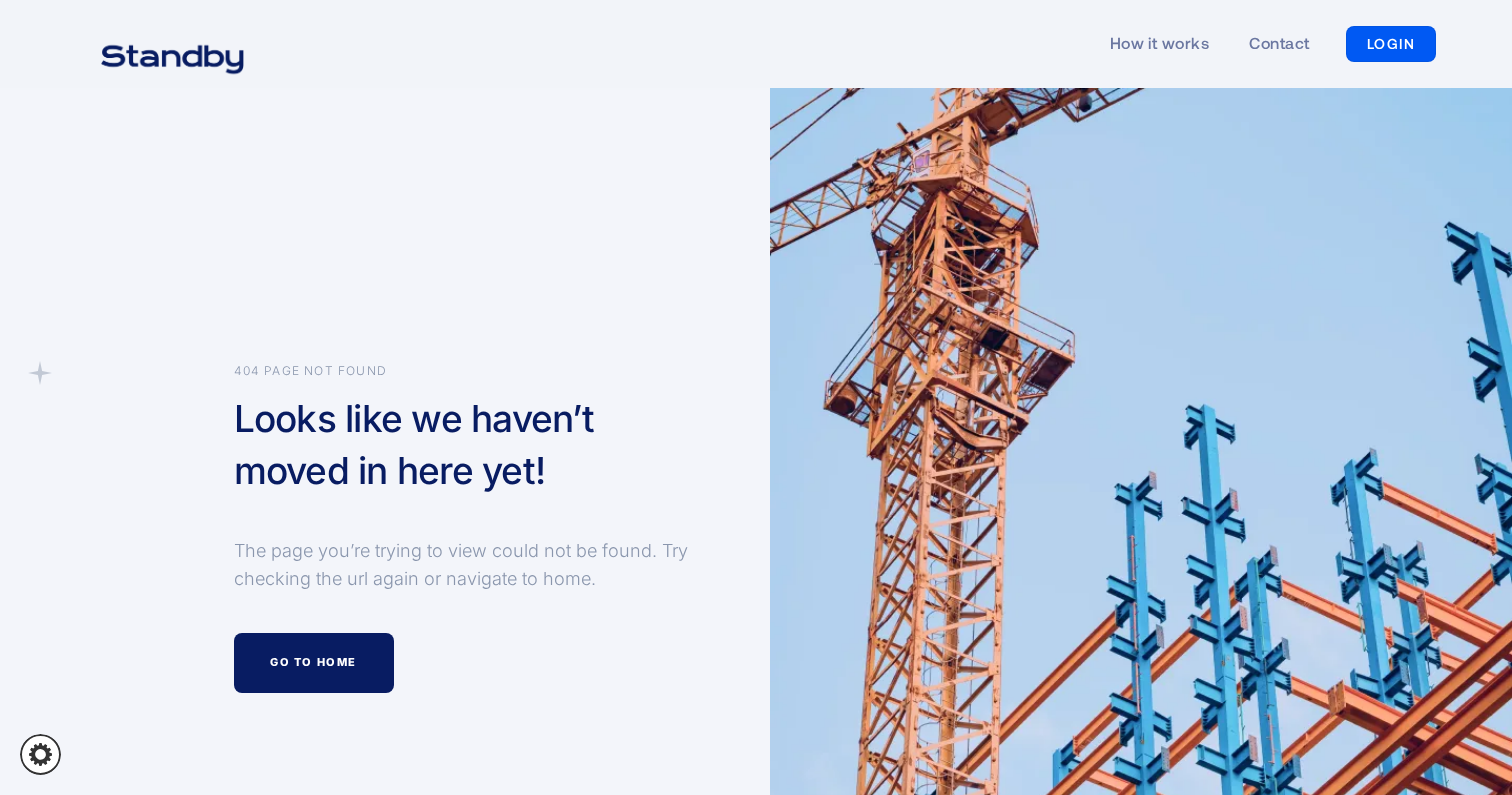 click on "LOGIN" at bounding box center (1391, 44) 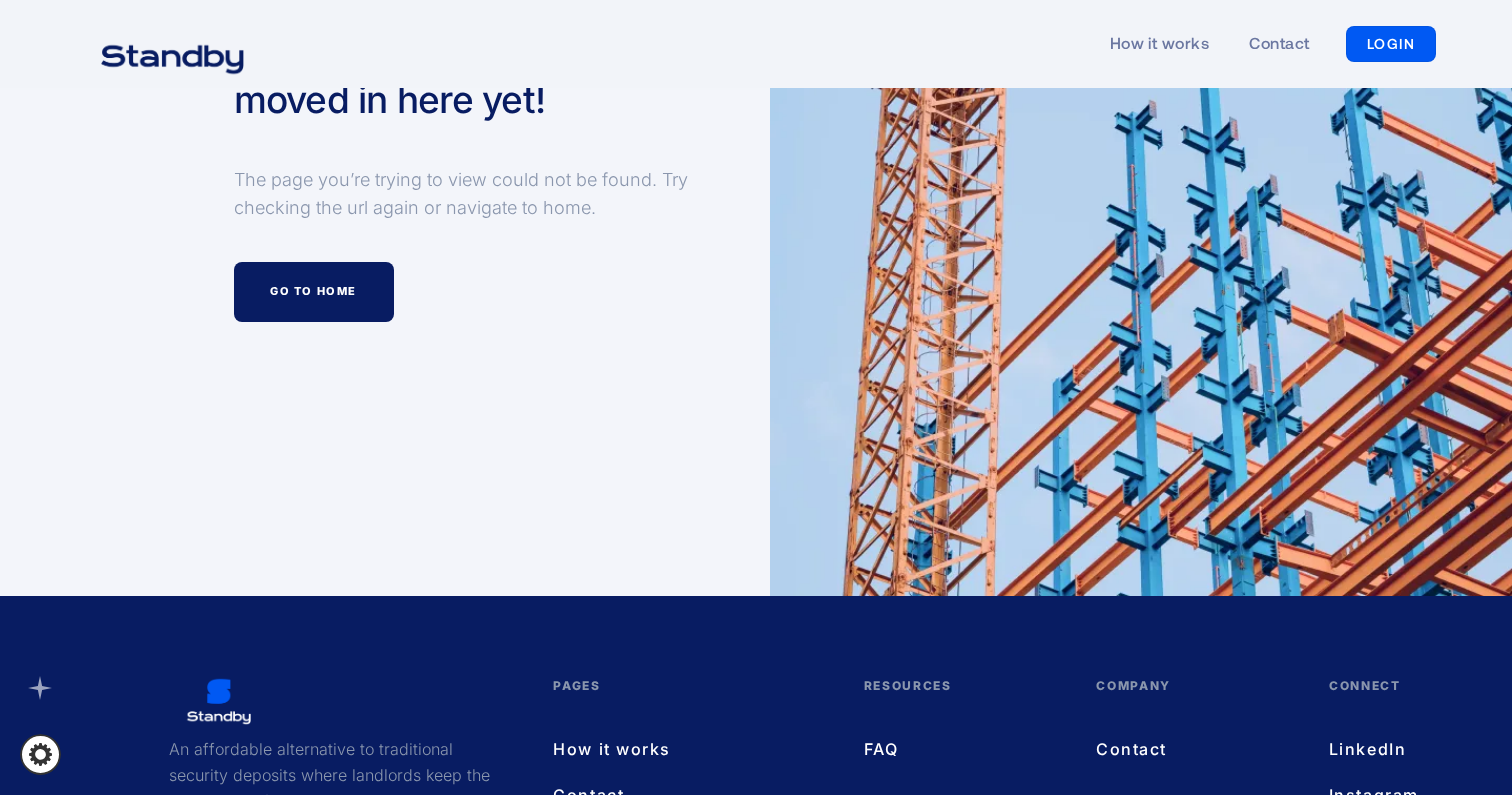 scroll, scrollTop: 663, scrollLeft: 0, axis: vertical 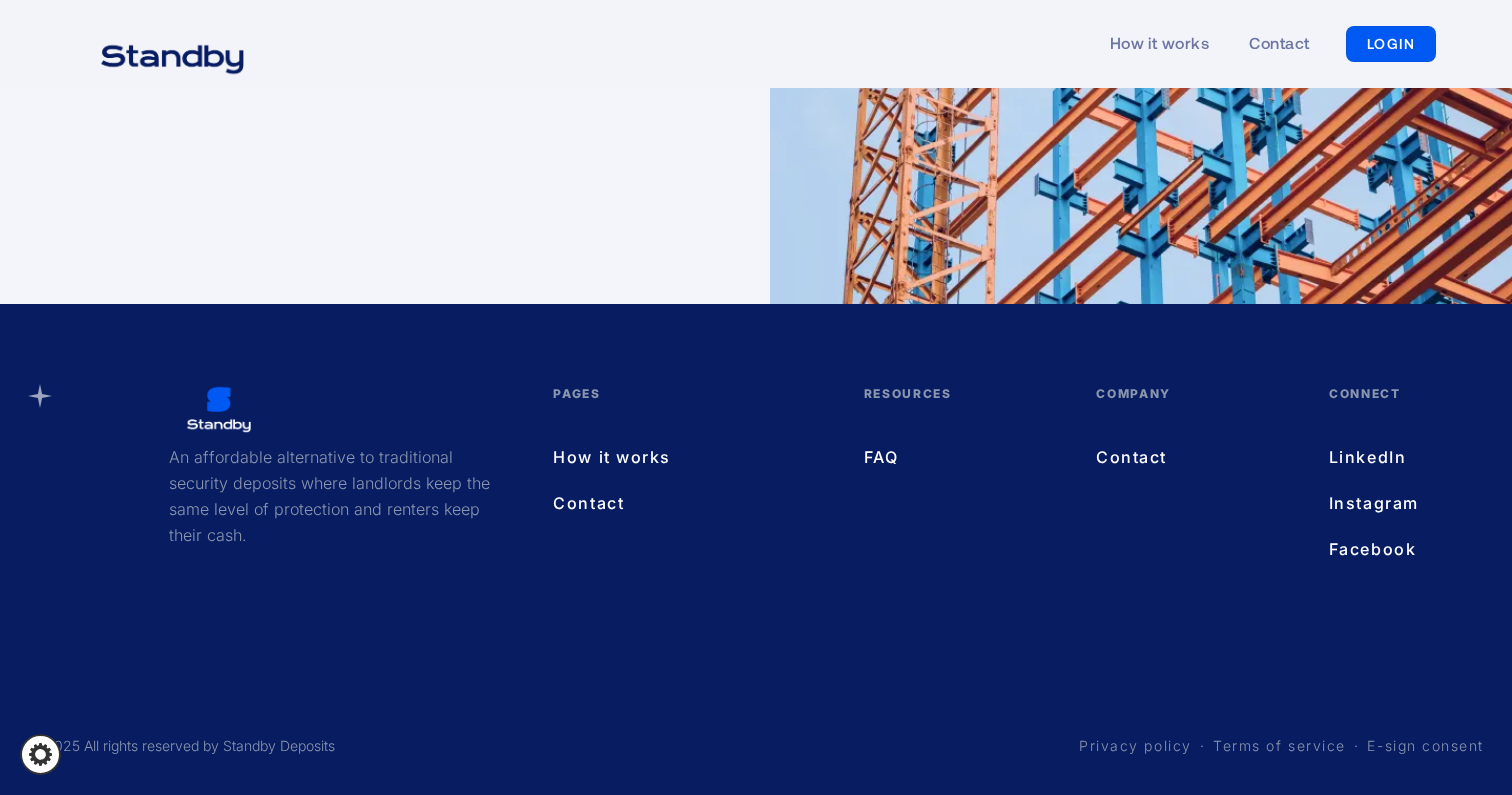 click on "FAQ" at bounding box center (960, 457) 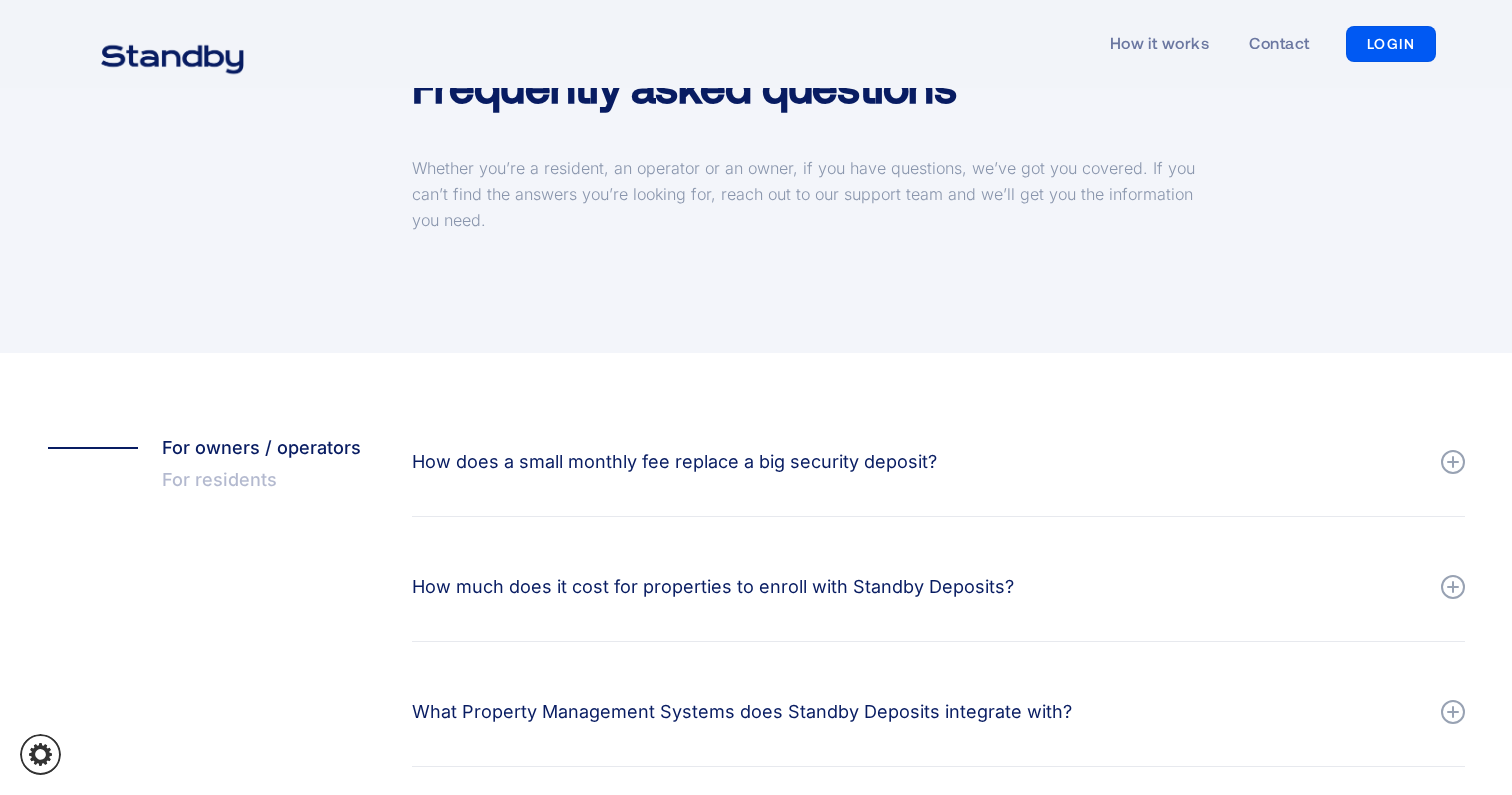 scroll, scrollTop: 0, scrollLeft: 0, axis: both 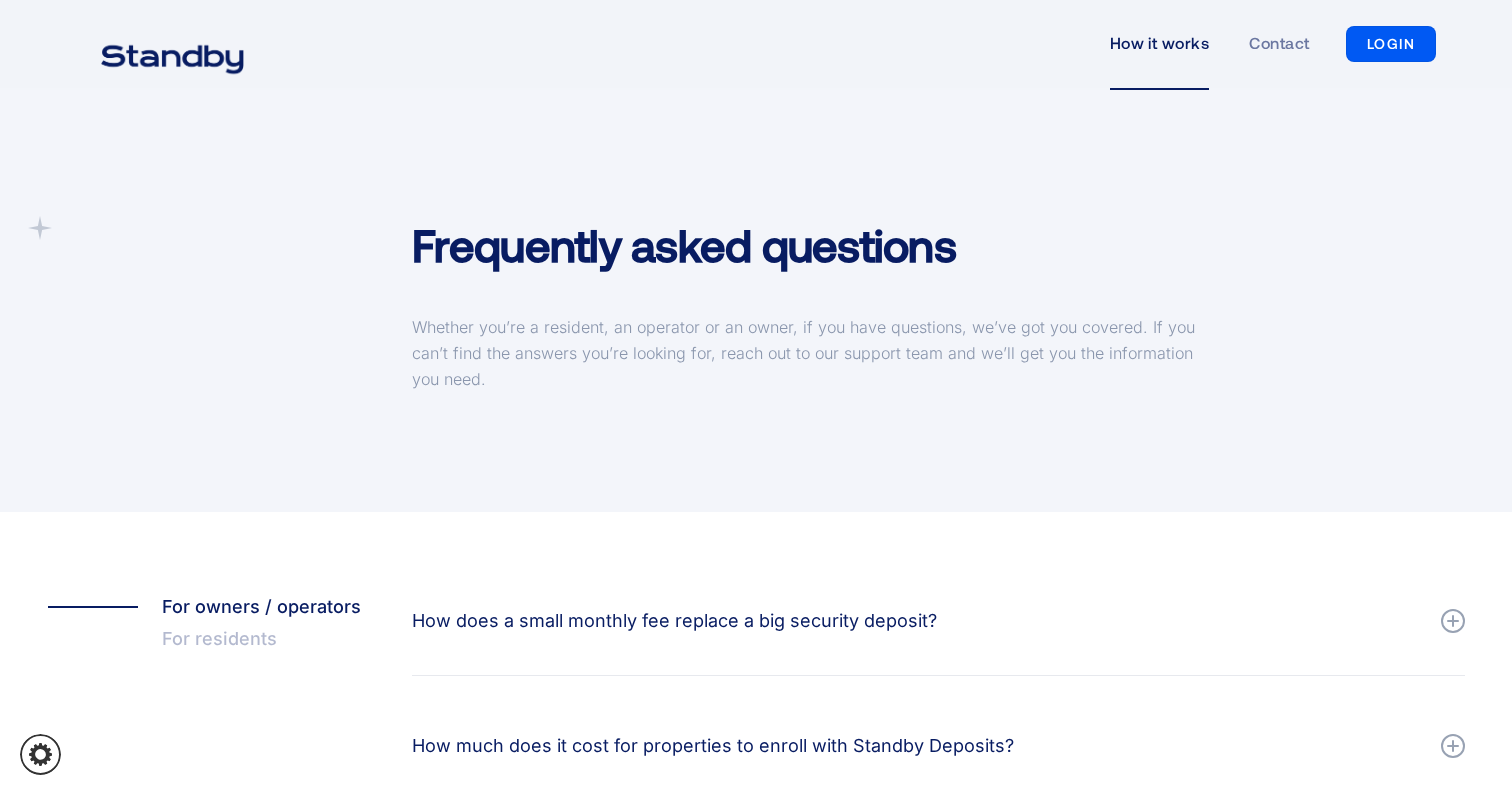 click on "How it works" at bounding box center [1160, 44] 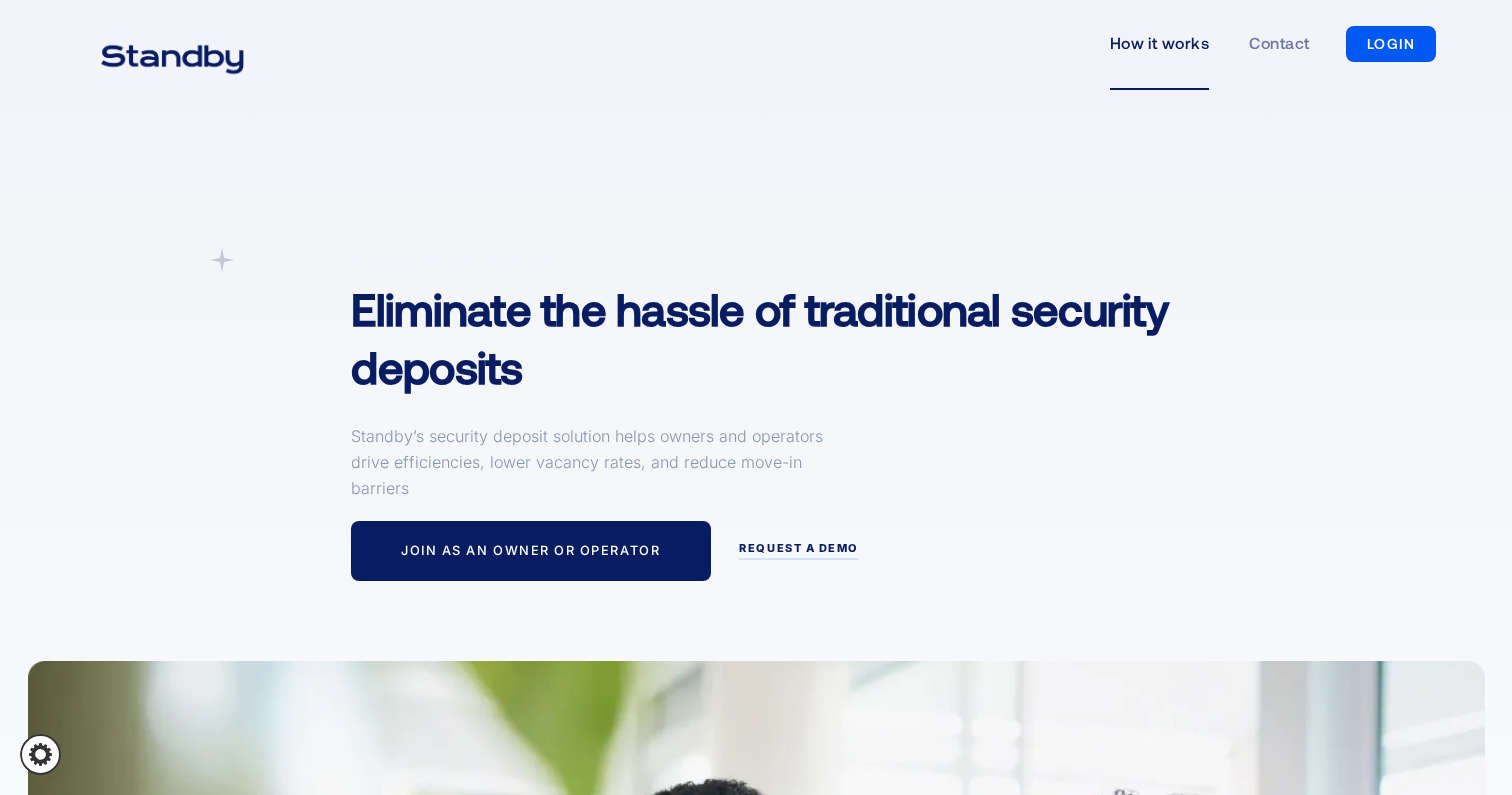 scroll, scrollTop: 0, scrollLeft: 0, axis: both 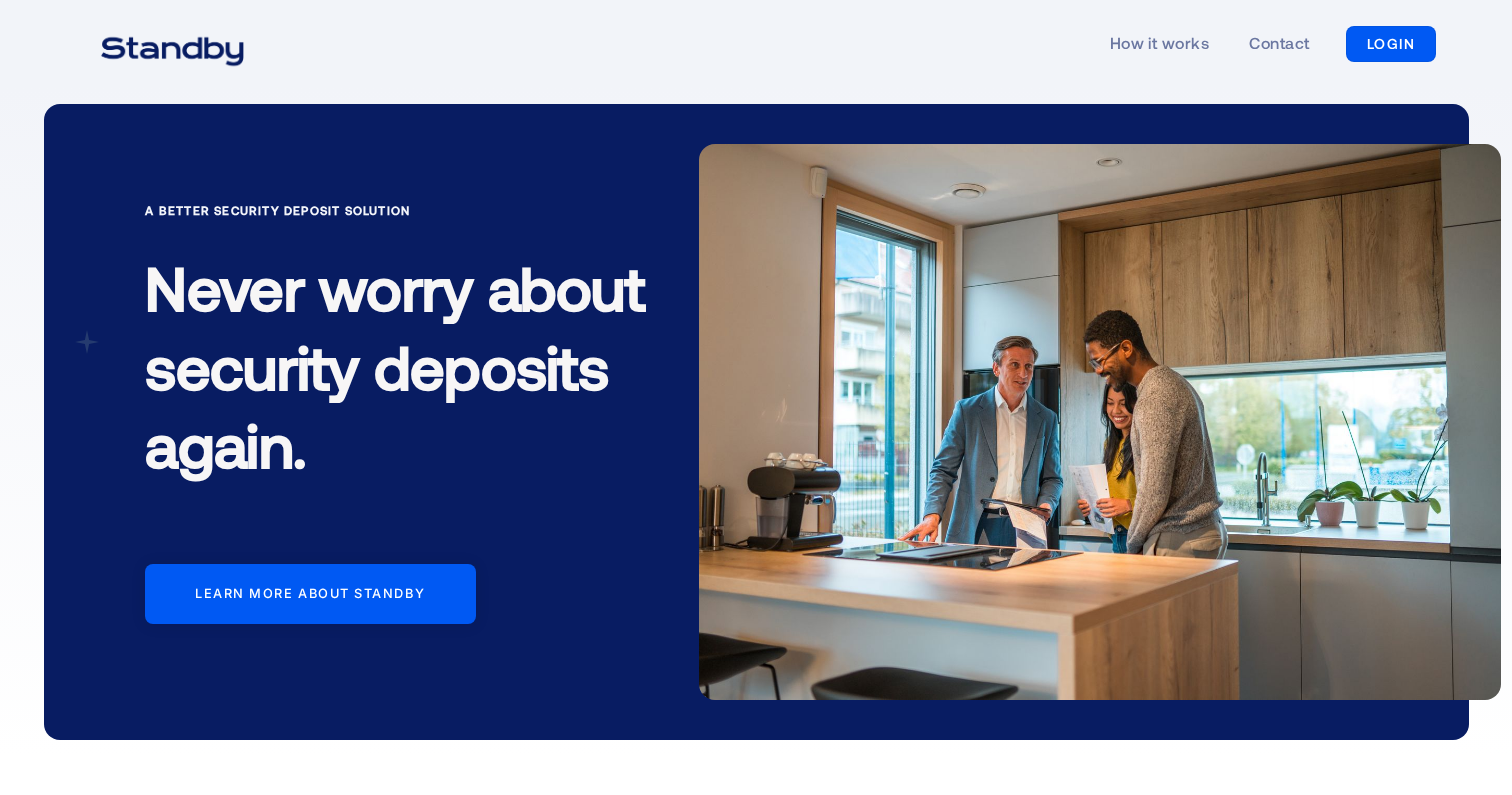 click on "LOGIN" at bounding box center (1391, 44) 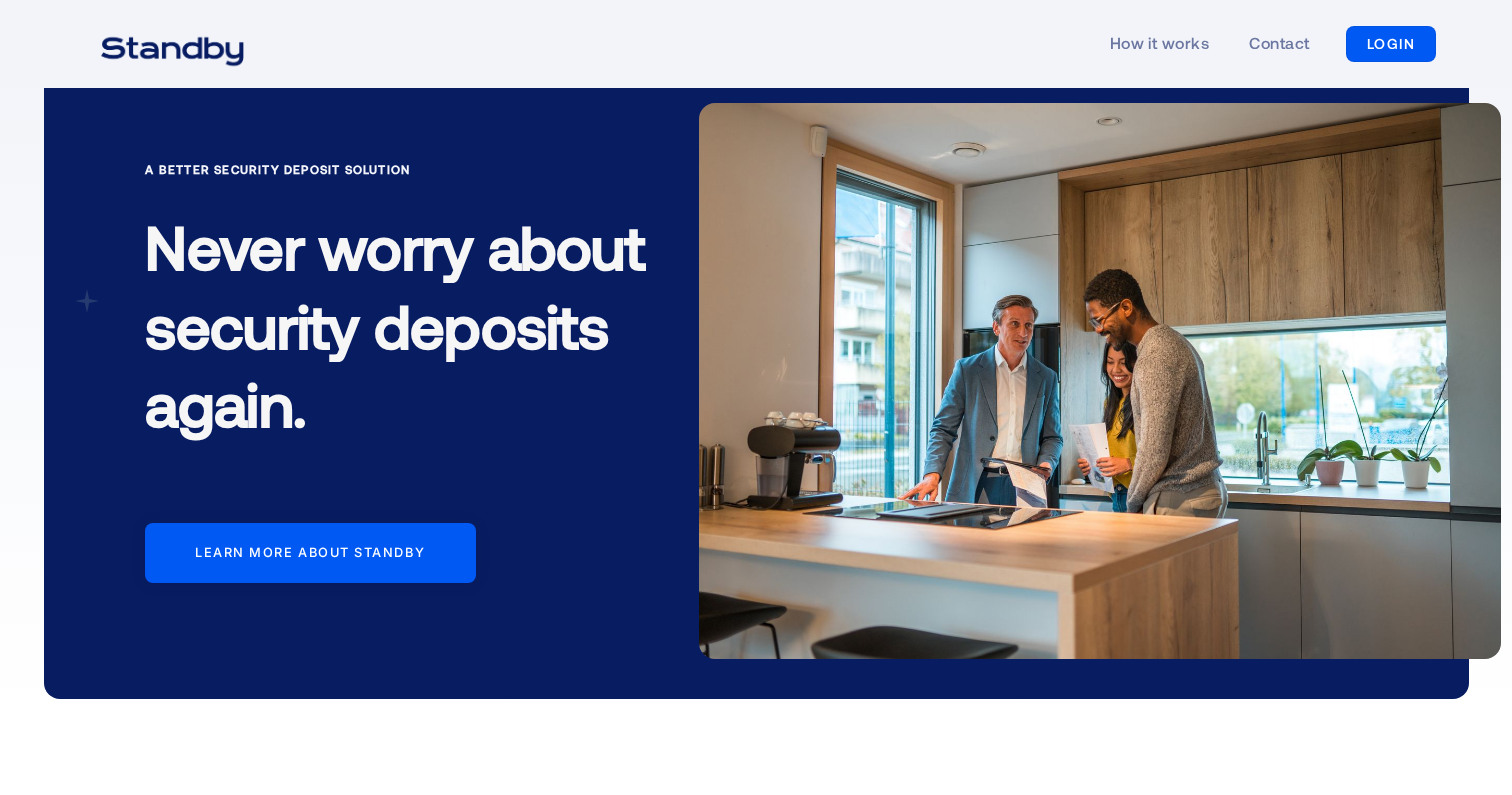 scroll, scrollTop: 44, scrollLeft: 0, axis: vertical 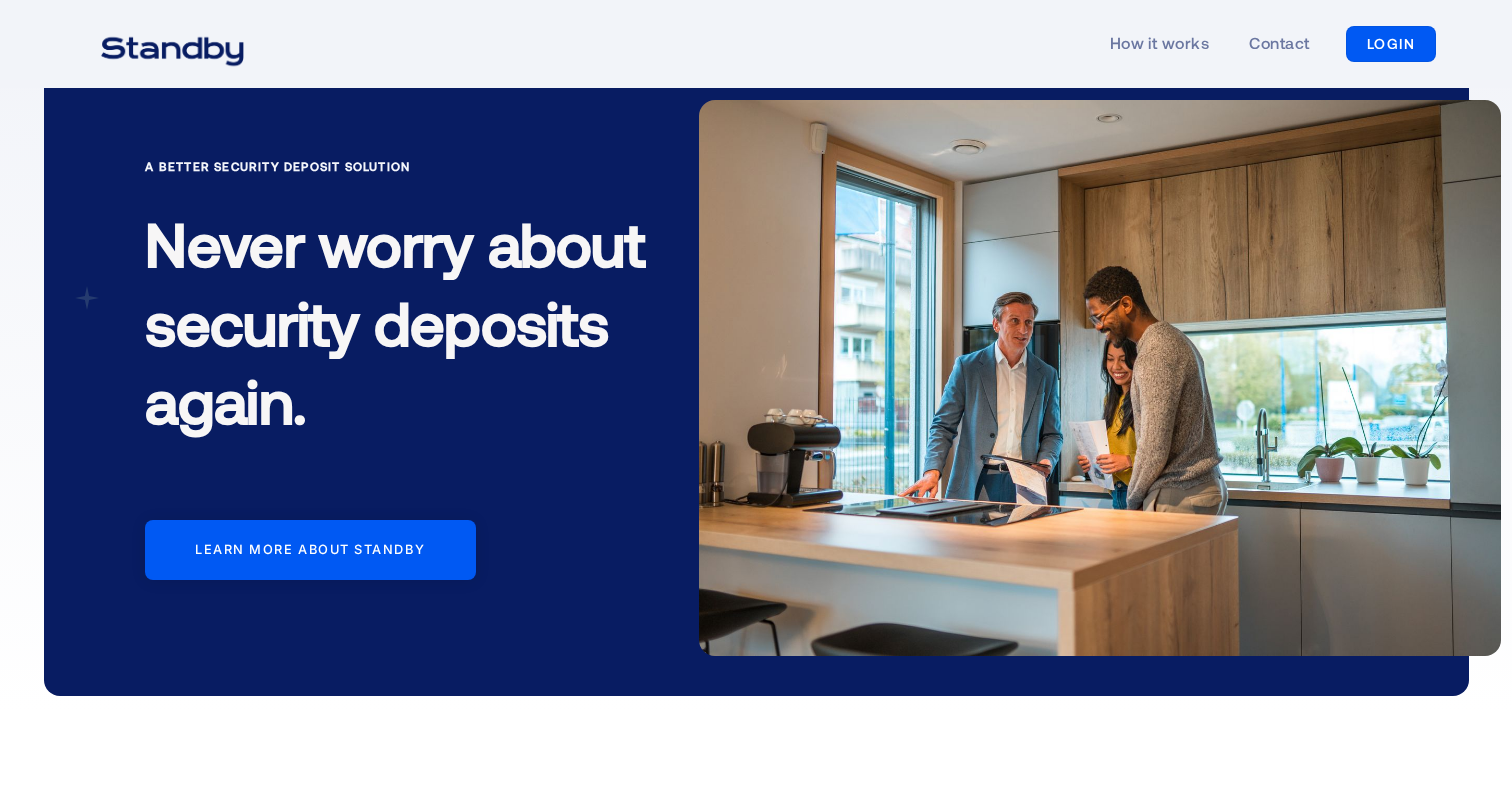 click on "How it works Contact LOGIN LOGIN" at bounding box center [1263, 44] 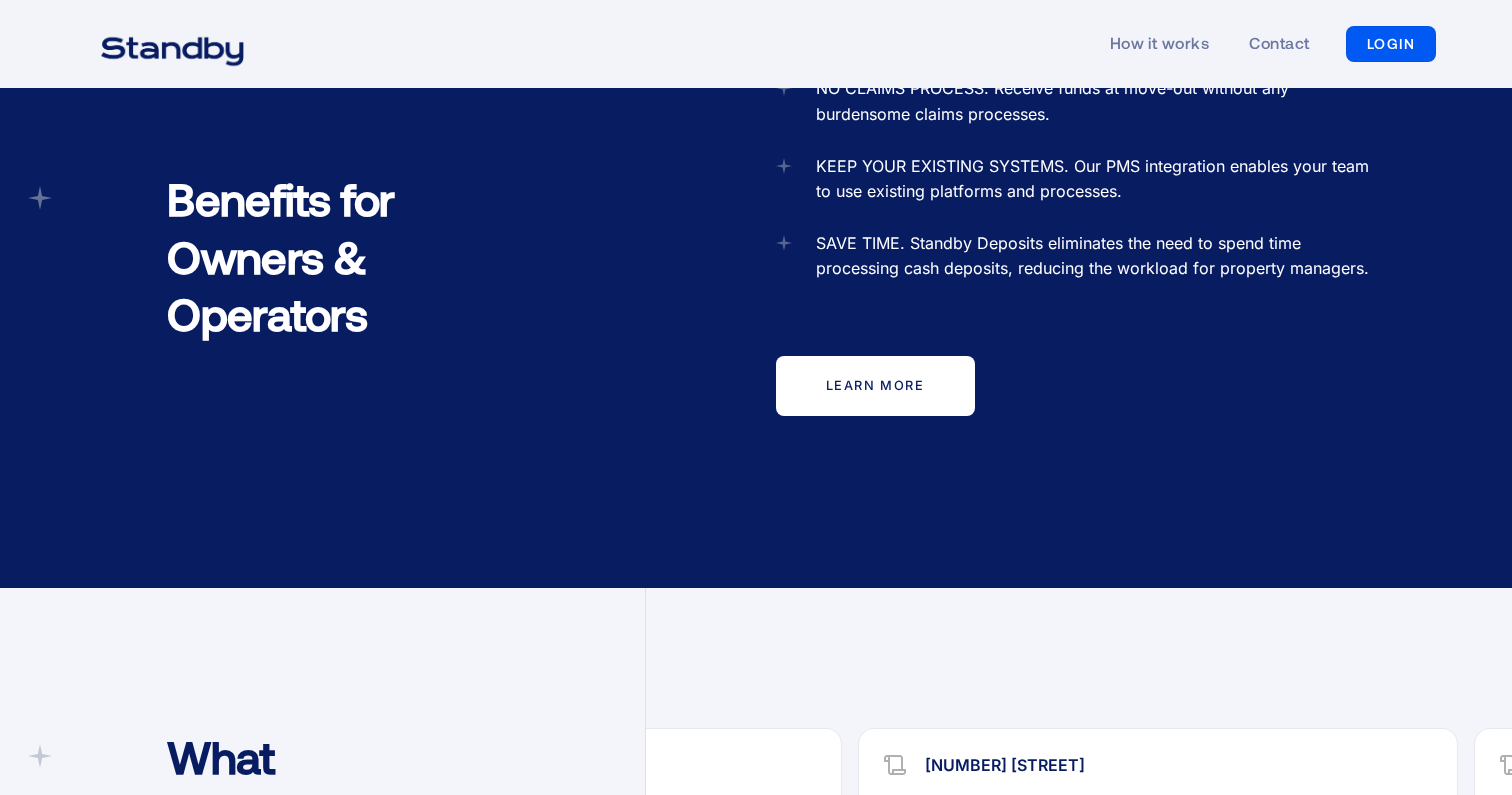 scroll, scrollTop: 2235, scrollLeft: 0, axis: vertical 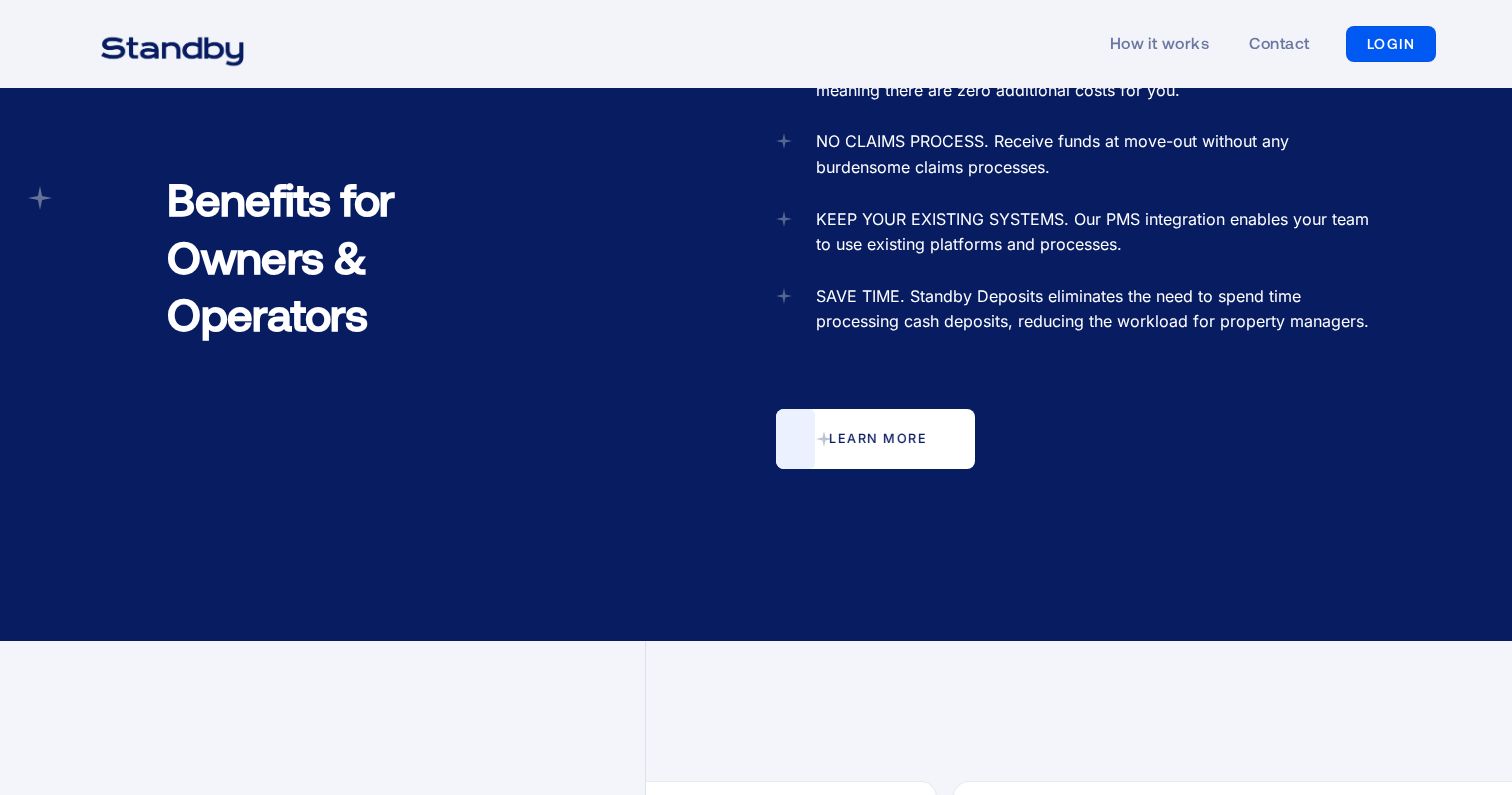 click on "learn more" at bounding box center (875, 439) 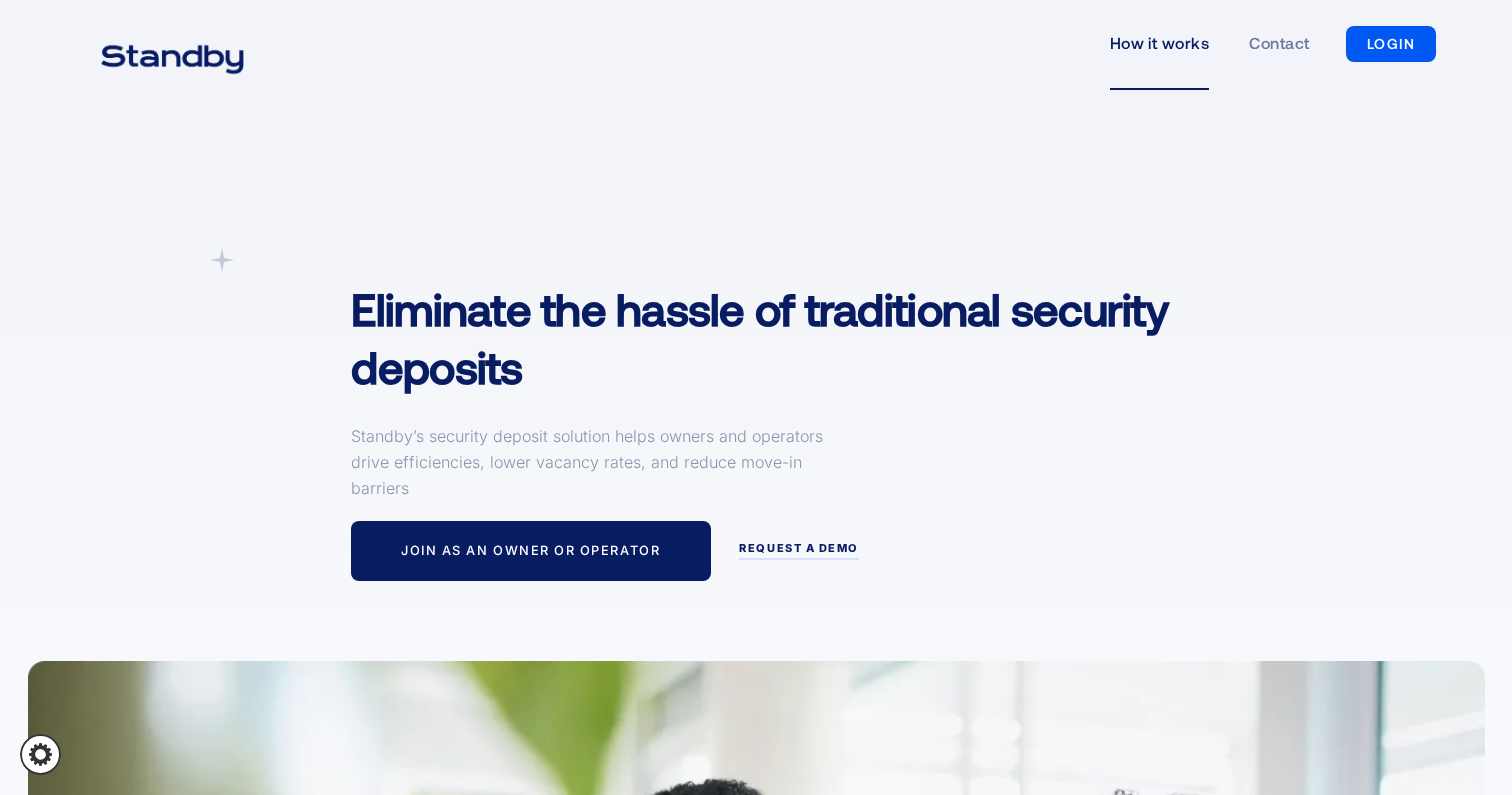 scroll, scrollTop: 0, scrollLeft: 0, axis: both 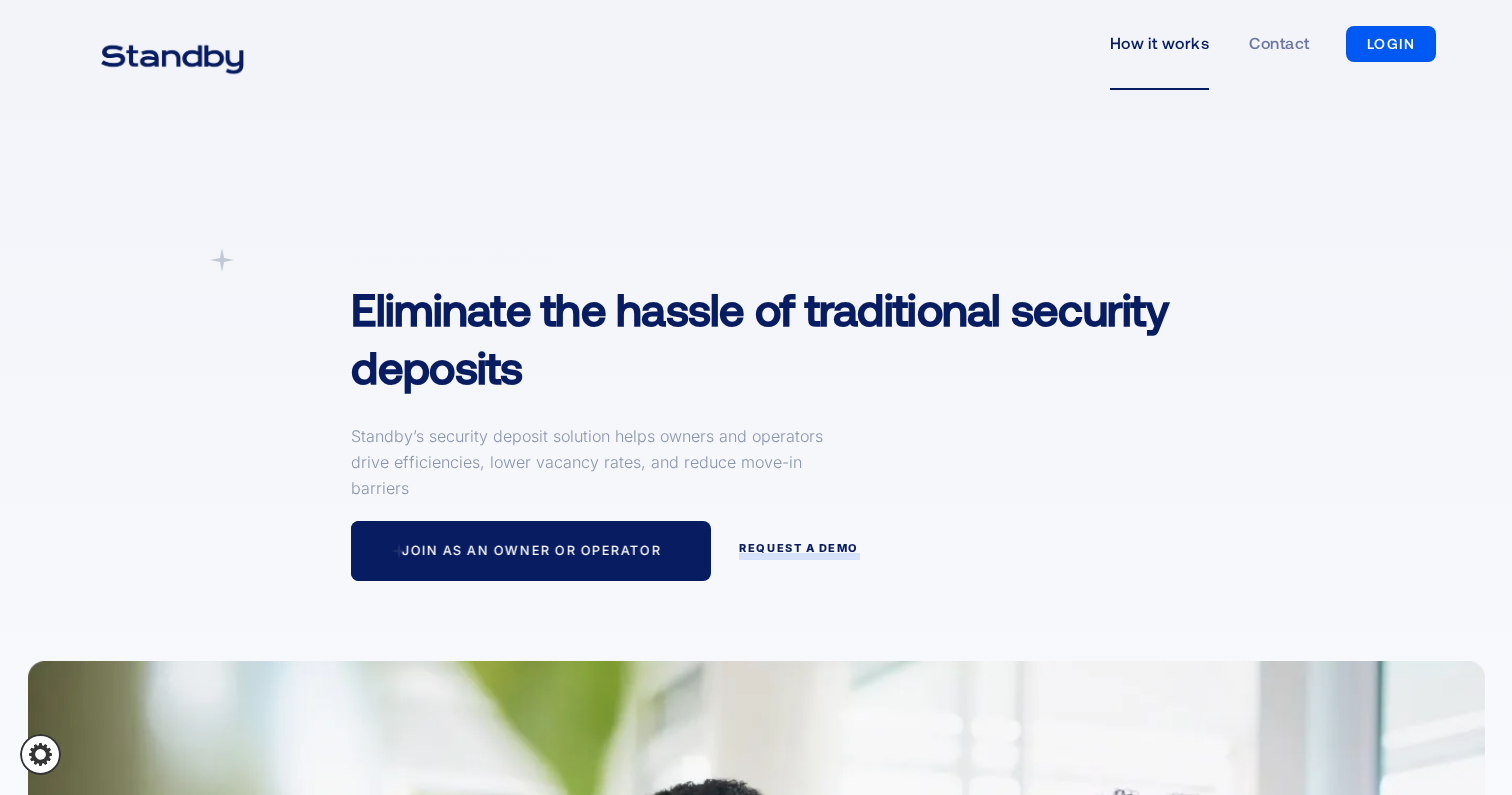 click on "request a demo" at bounding box center [799, 551] 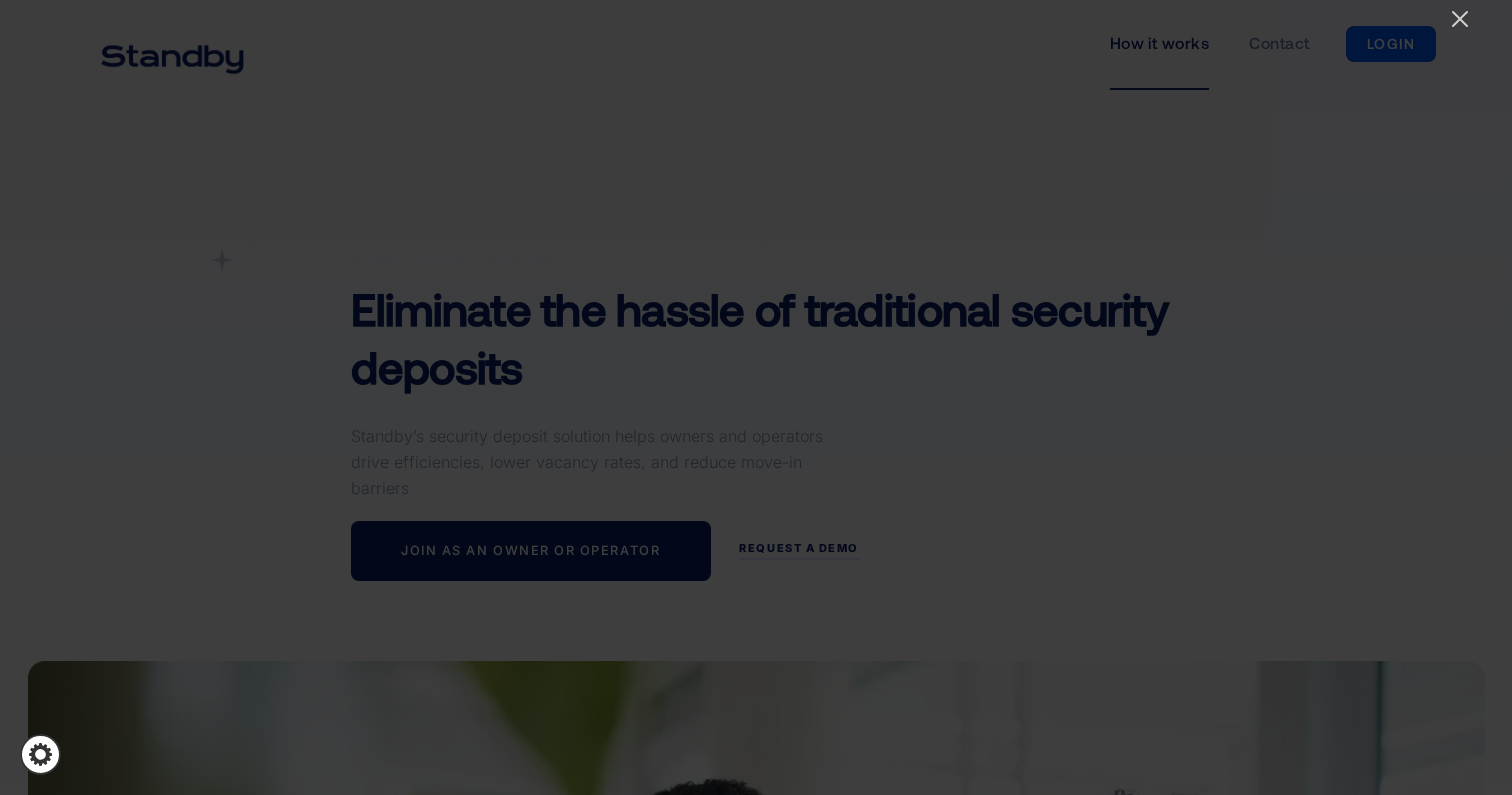 click at bounding box center [756, 397] 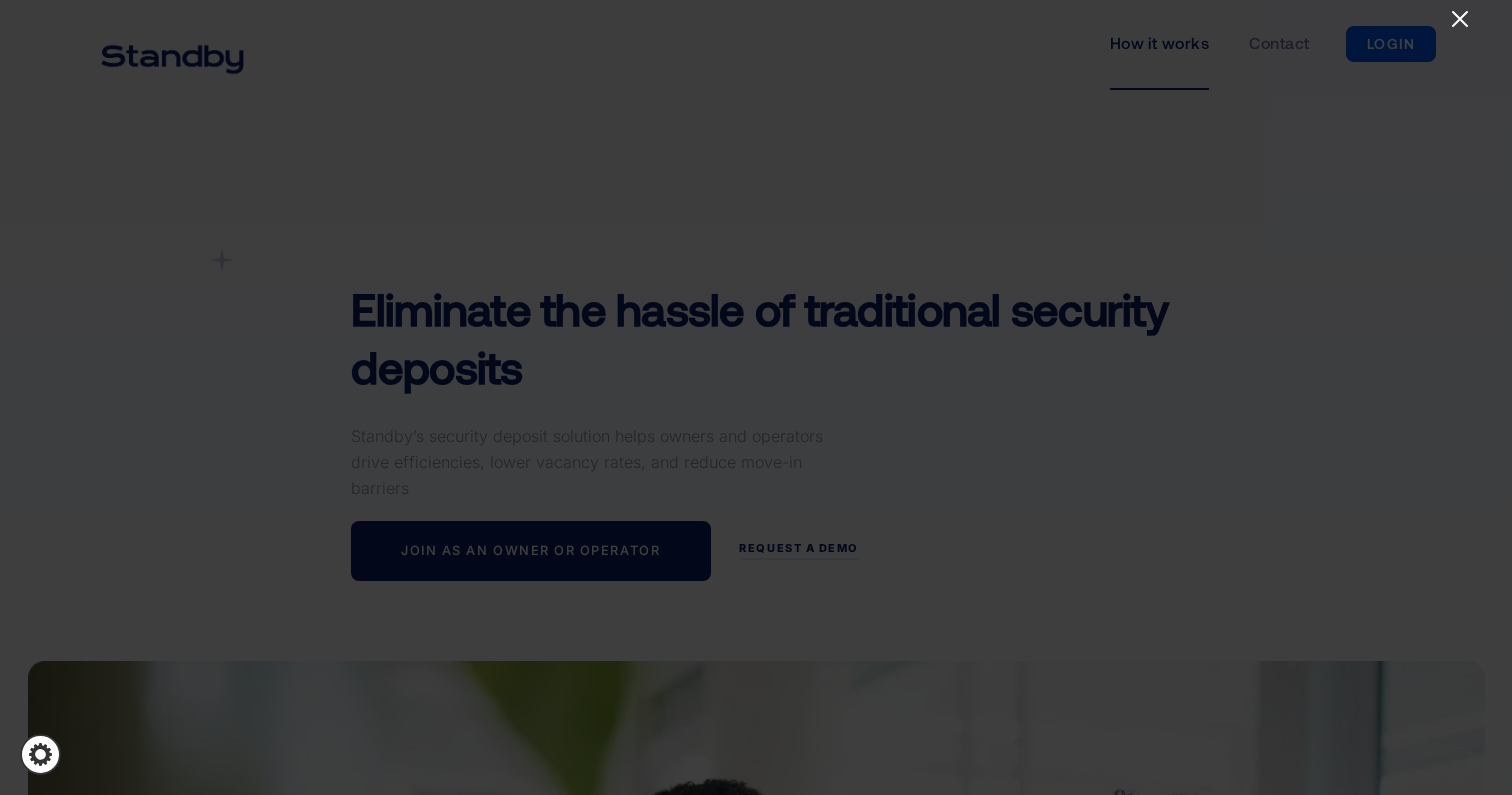click at bounding box center [1460, 19] 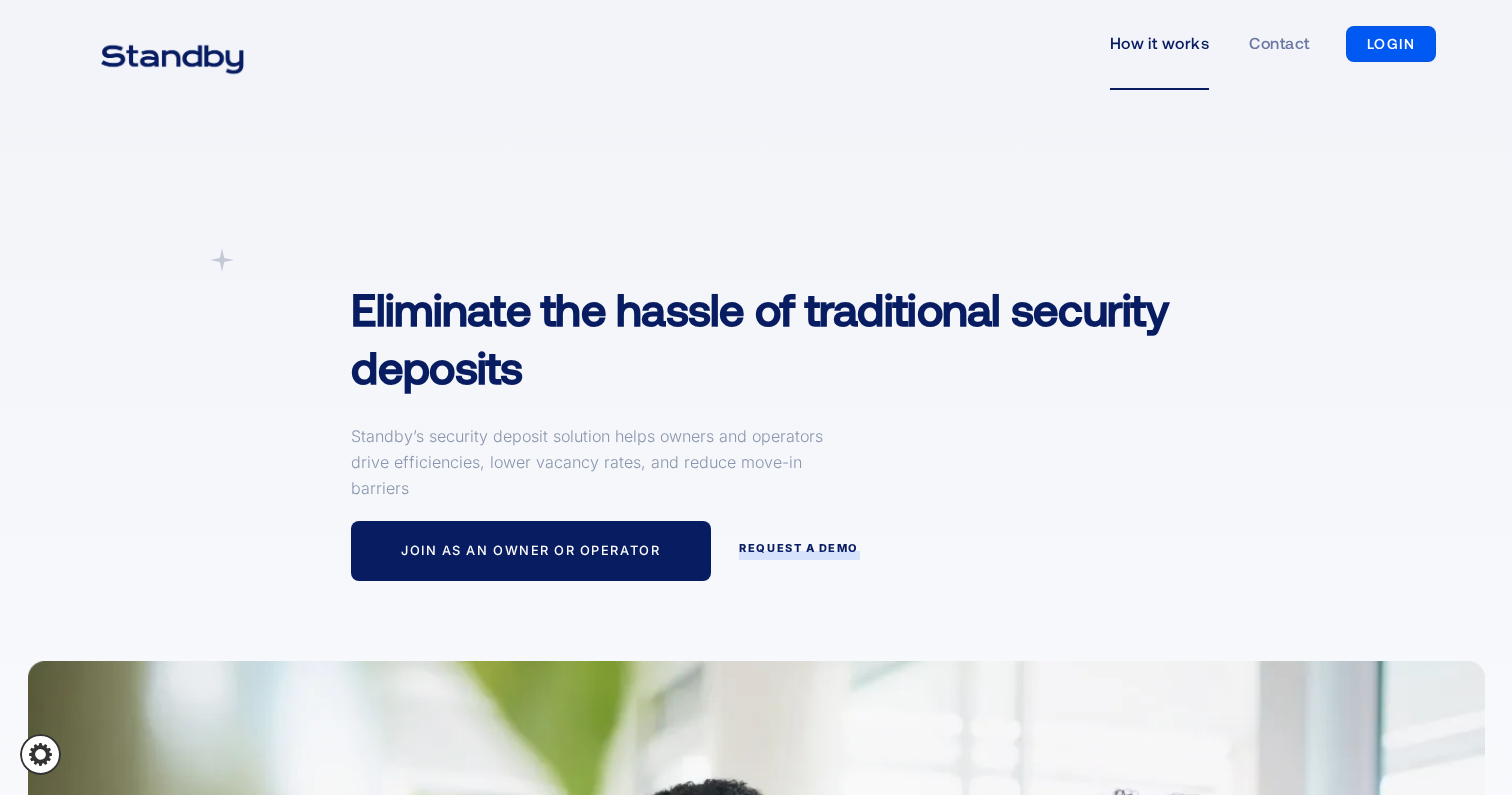 click on "request a demo" at bounding box center [799, 549] 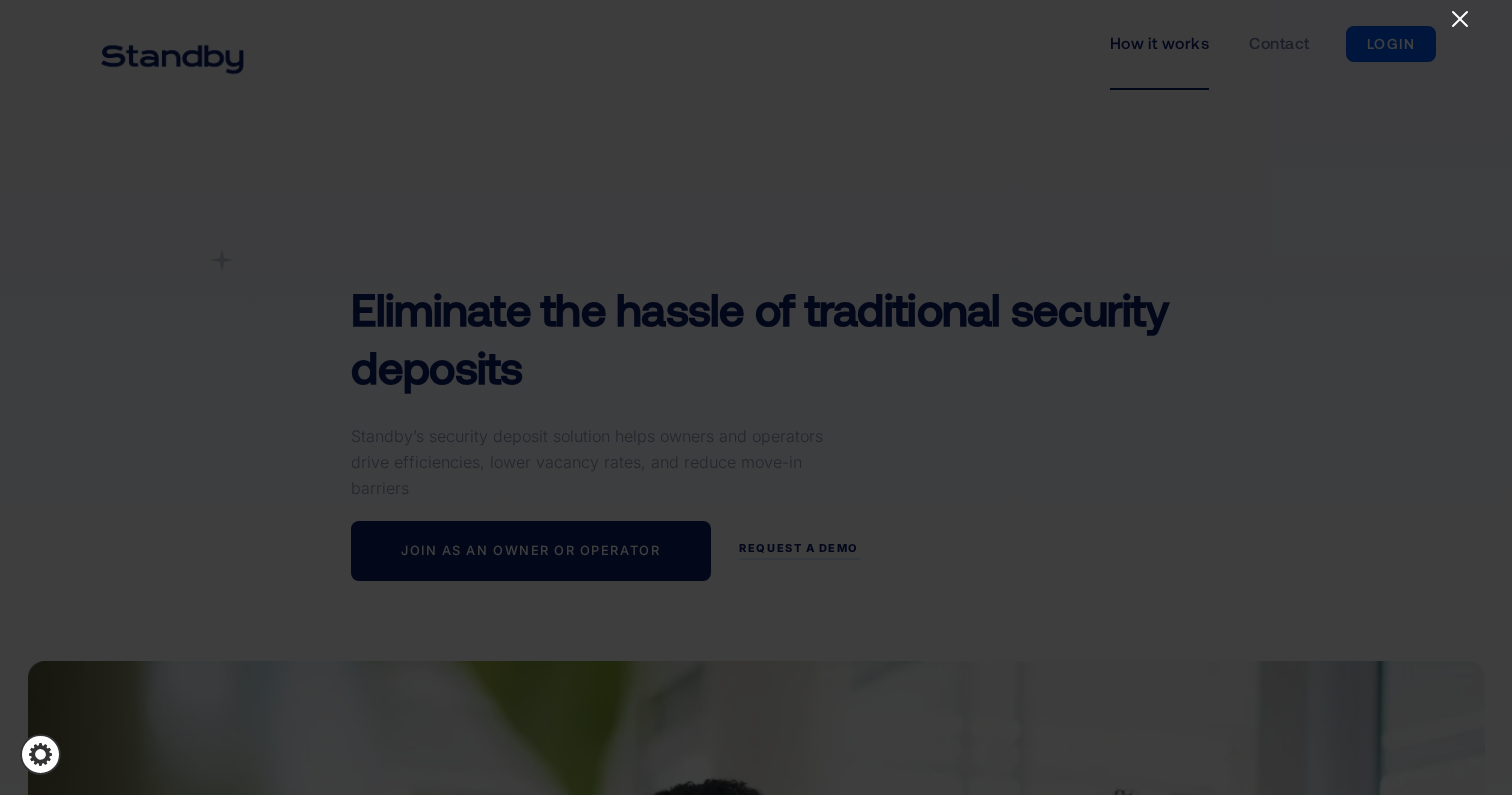 click at bounding box center (1460, 19) 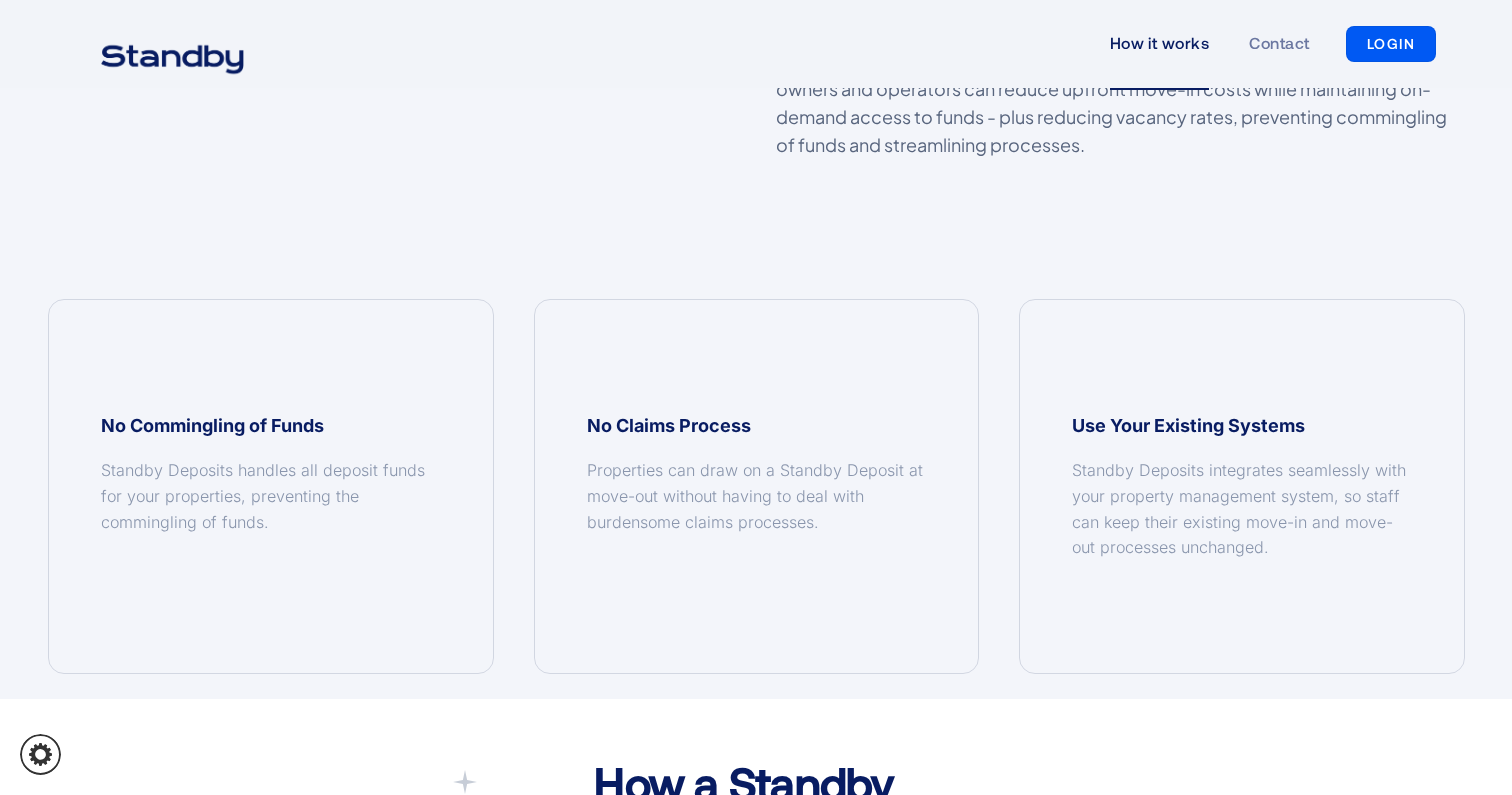 scroll, scrollTop: 1889, scrollLeft: 0, axis: vertical 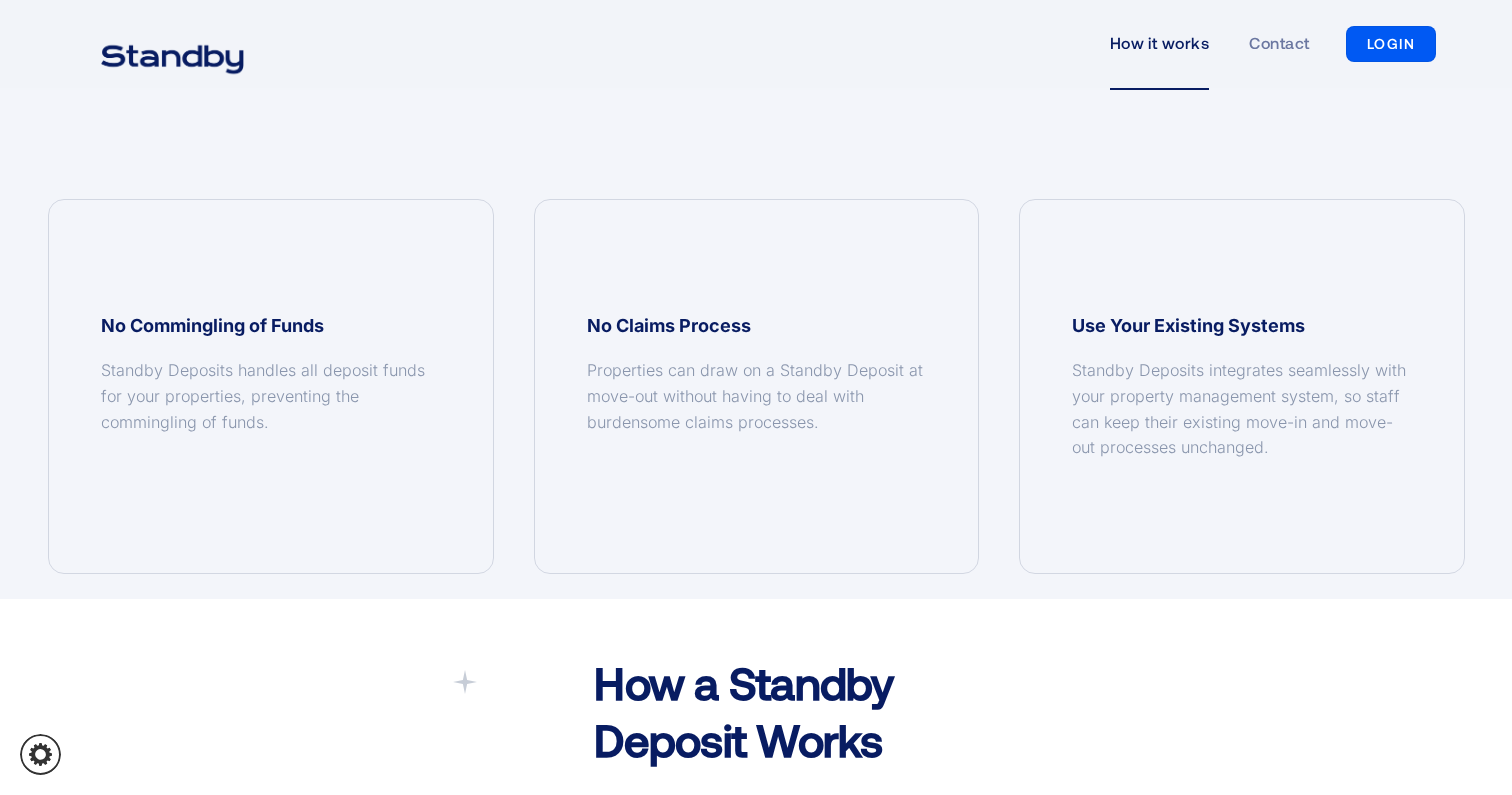 click on "Properties can draw on a Standby Deposit at move-out without having to deal with burdensome claims processes." at bounding box center (271, 396) 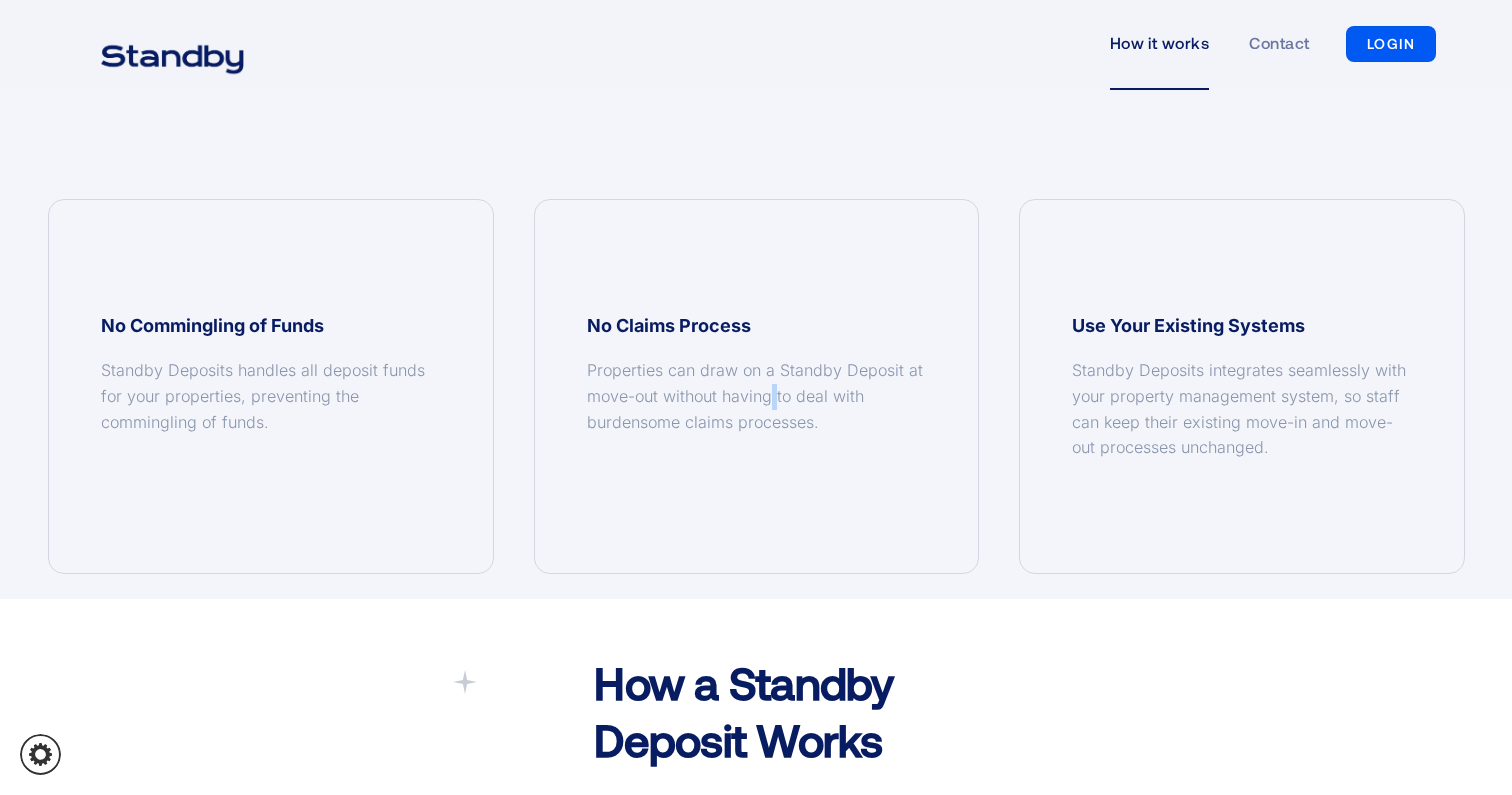 click on "Properties can draw on a Standby Deposit at move-out without having to deal with burdensome claims processes." at bounding box center (271, 396) 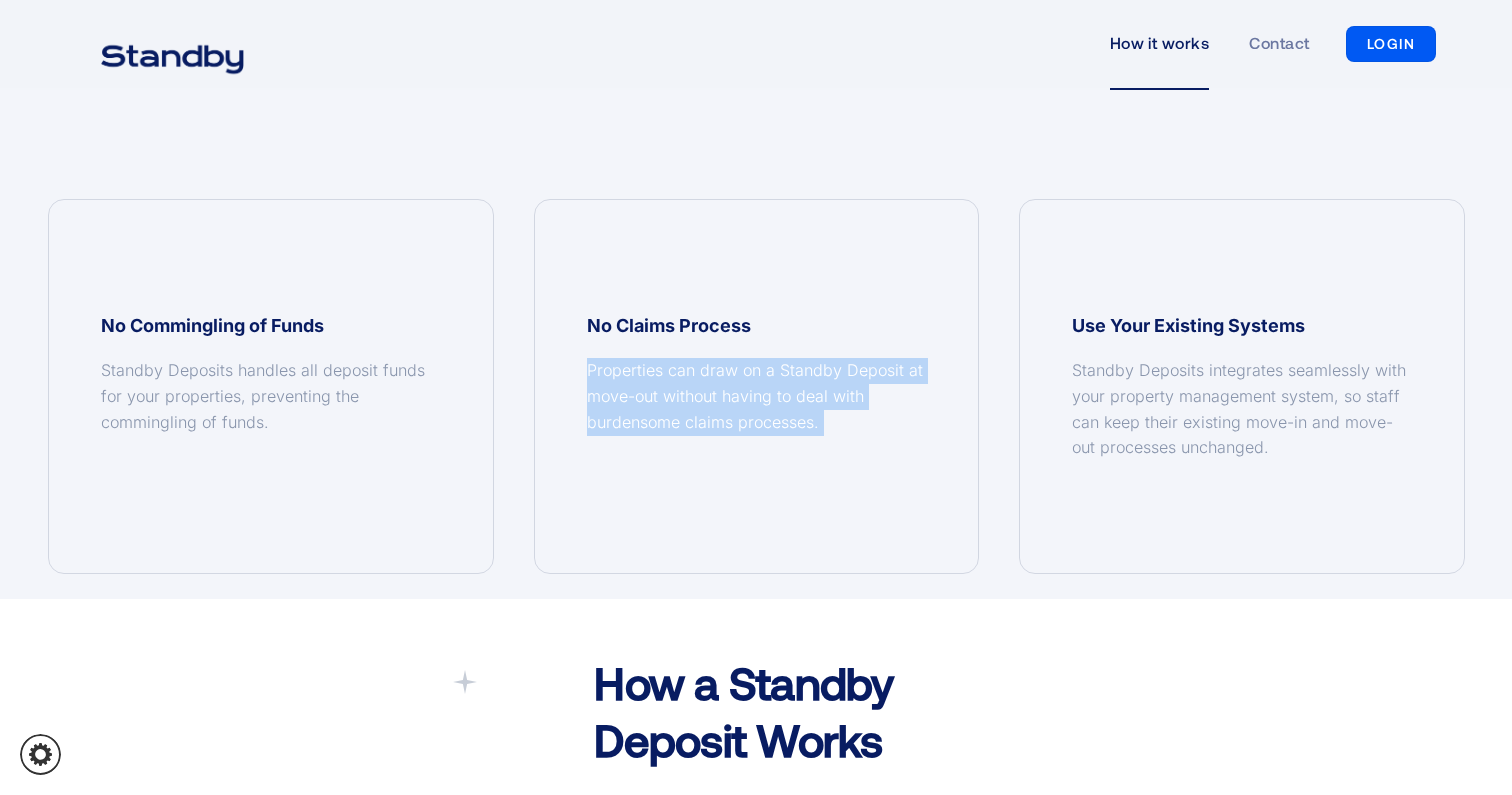 click on "Properties can draw on a Standby Deposit at move-out without having to deal with burdensome claims processes." at bounding box center [271, 396] 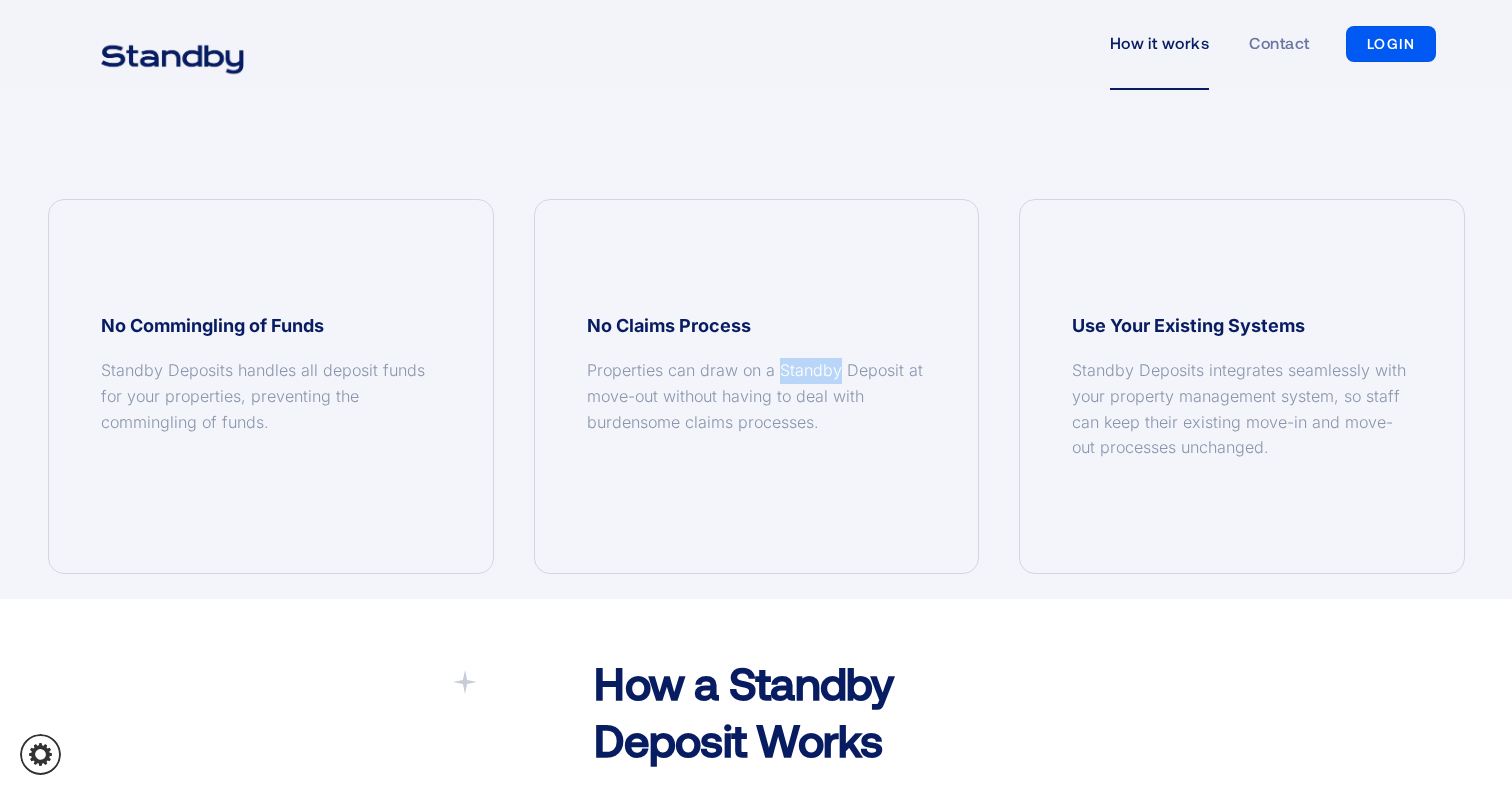 click on "Properties can draw on a Standby Deposit at move-out without having to deal with burdensome claims processes." at bounding box center (271, 396) 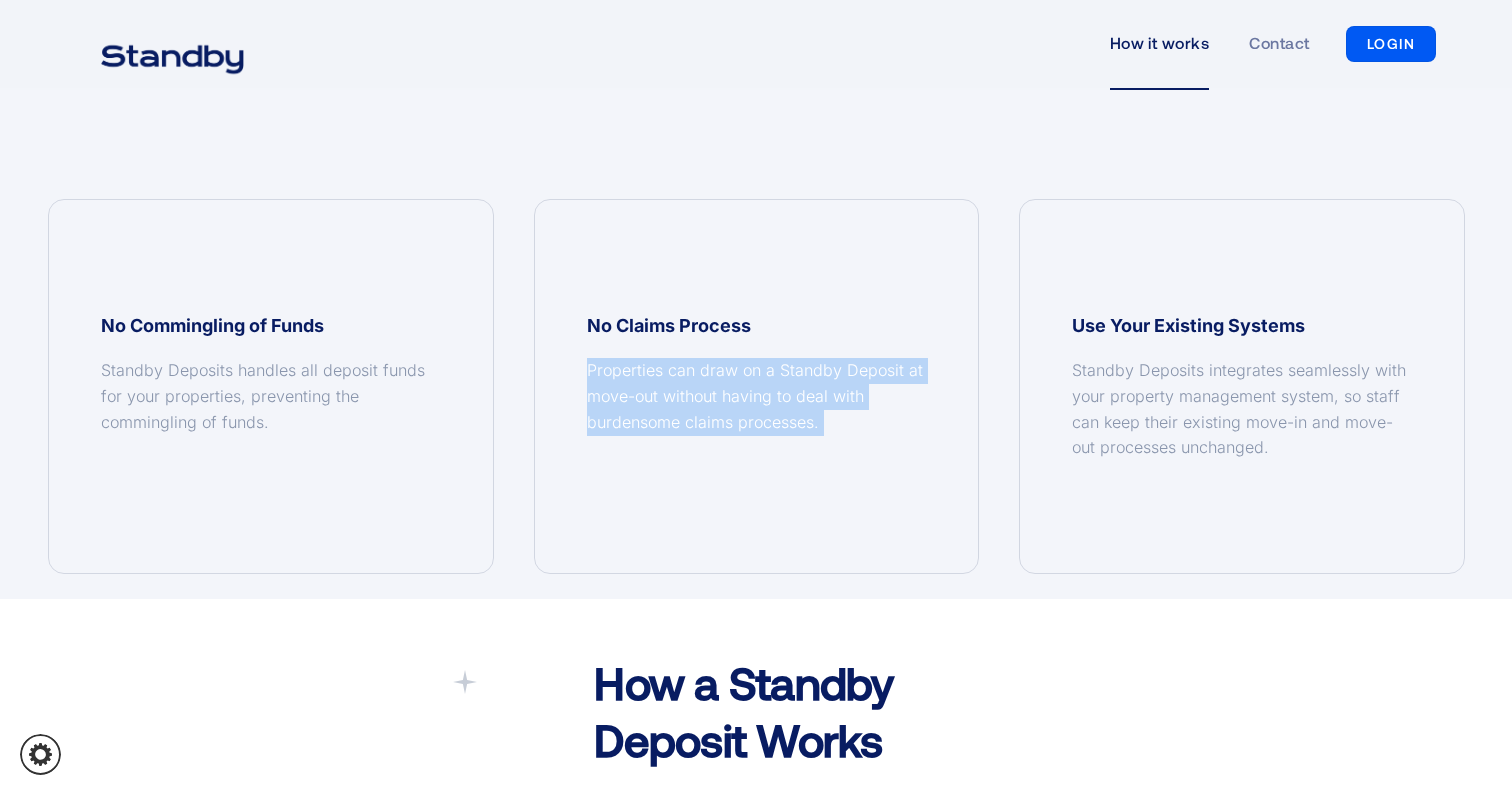 click on "Properties can draw on a Standby Deposit at move-out without having to deal with burdensome claims processes." at bounding box center [271, 396] 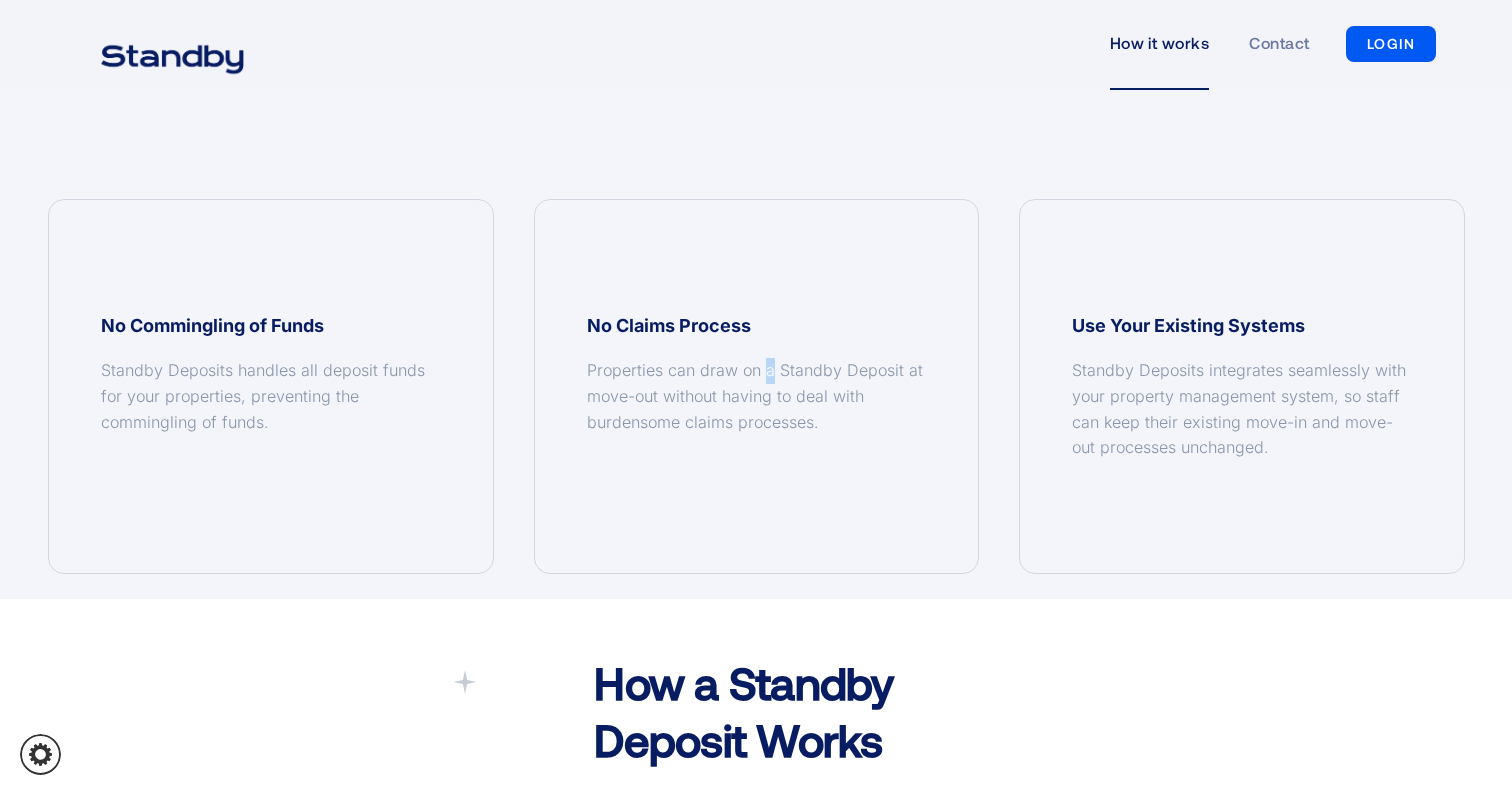 click on "Properties can draw on a Standby Deposit at move-out without having to deal with burdensome claims processes." at bounding box center (271, 396) 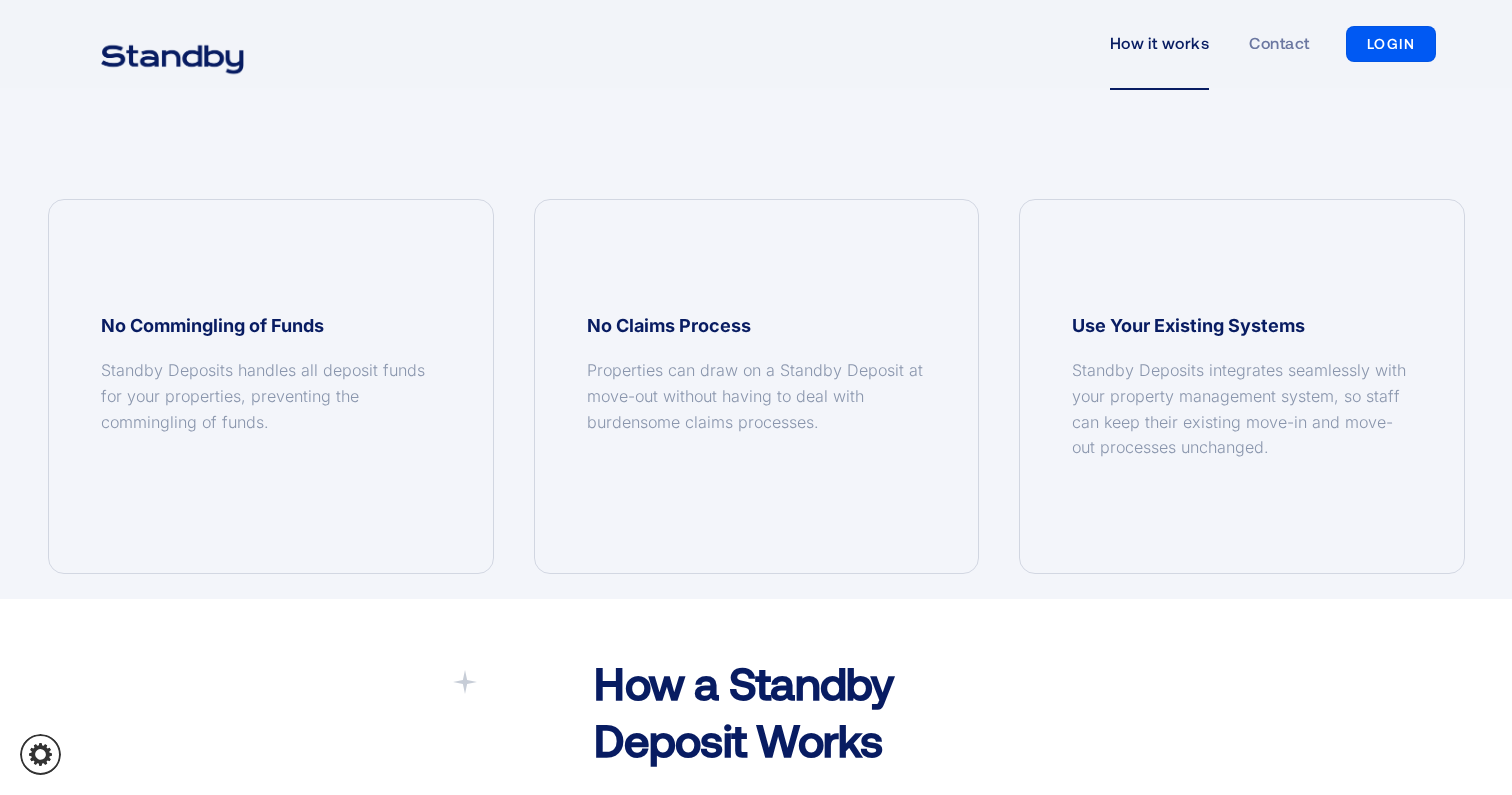 click on "Properties can draw on a Standby Deposit at move-out without having to deal with burdensome claims processes." at bounding box center (271, 396) 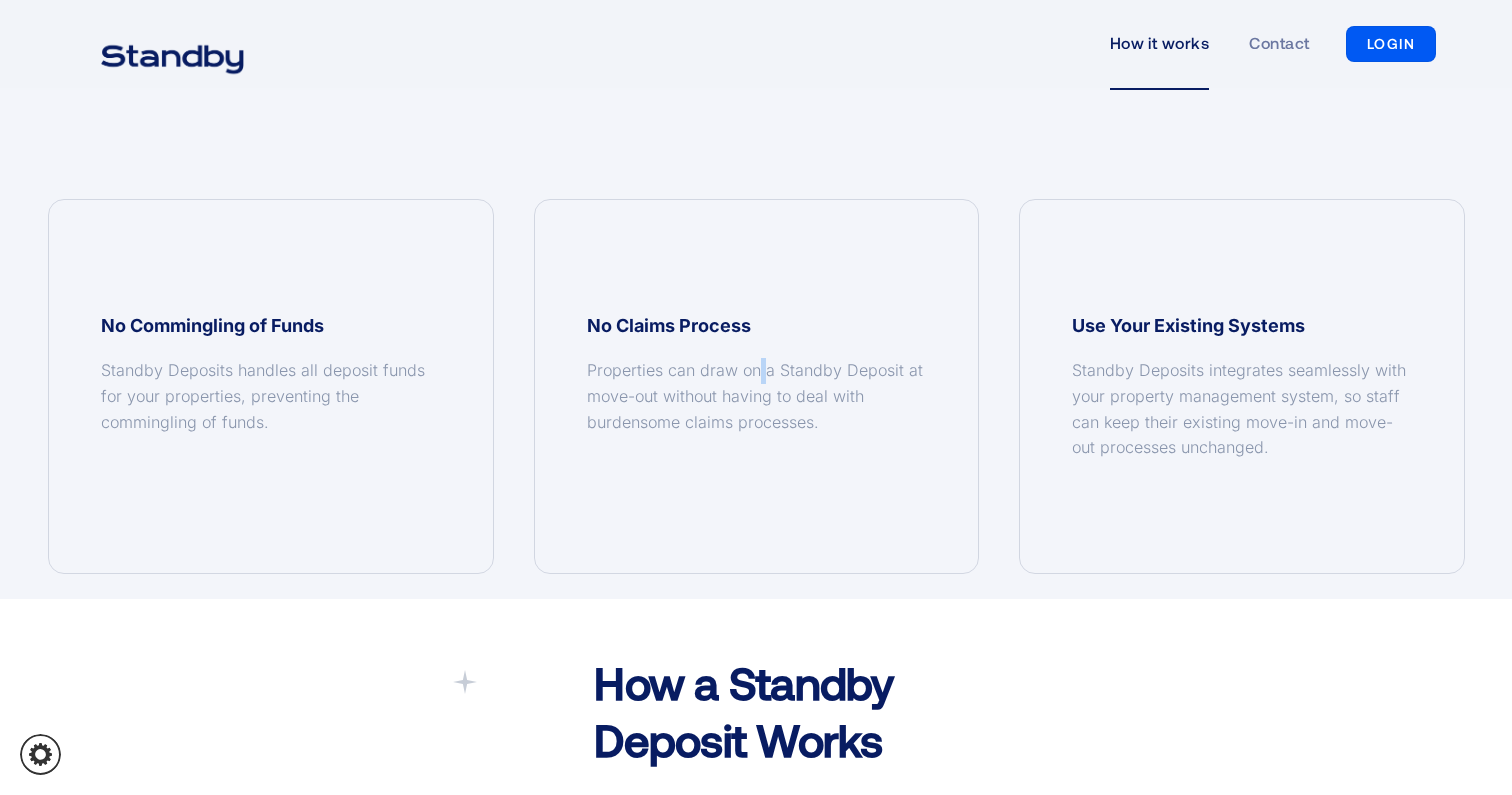 click on "Properties can draw on a Standby Deposit at move-out without having to deal with burdensome claims processes." at bounding box center (271, 396) 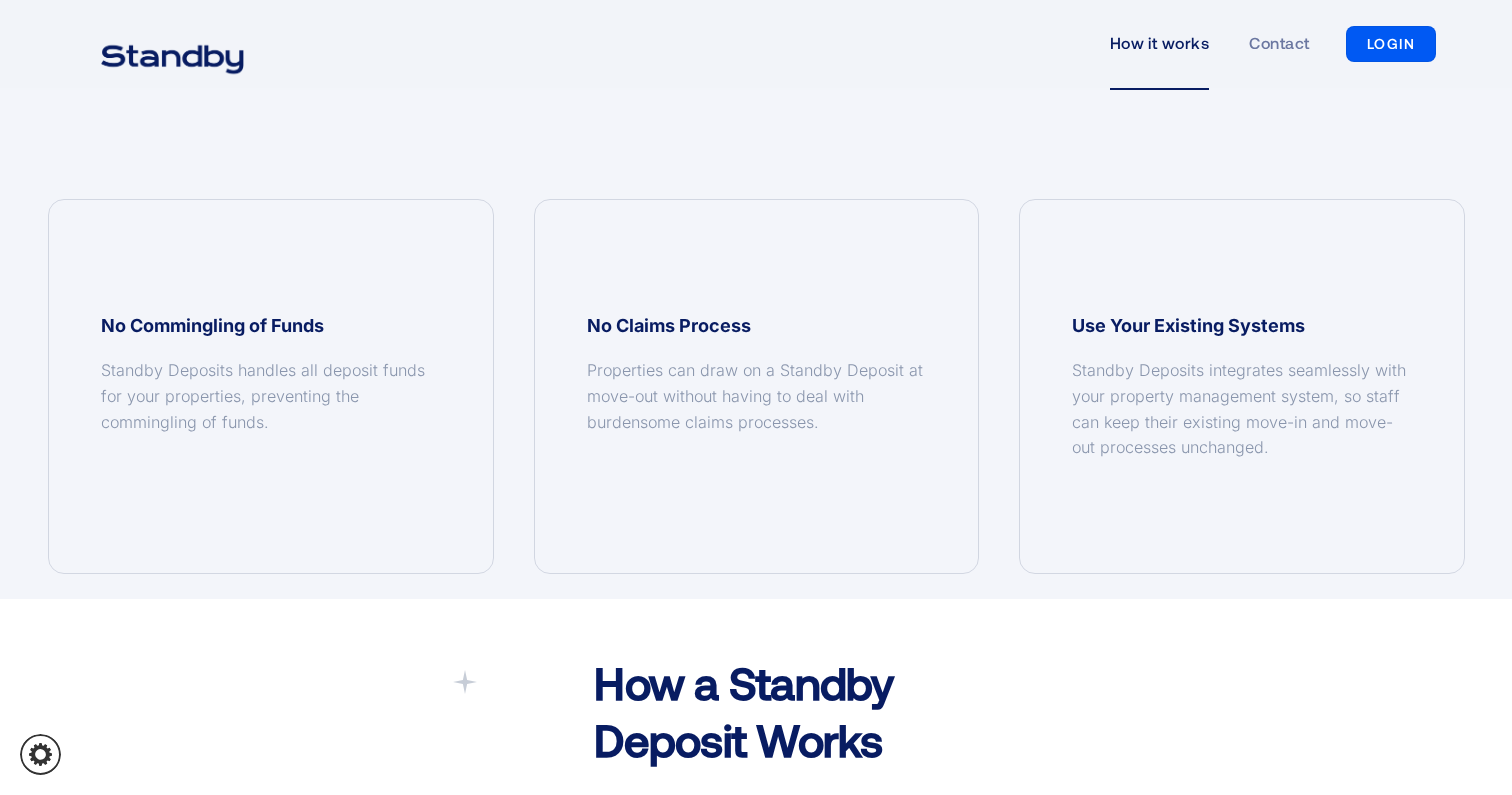 click on "Properties can draw on a Standby Deposit at move-out without having to deal with burdensome claims processes." at bounding box center (271, 396) 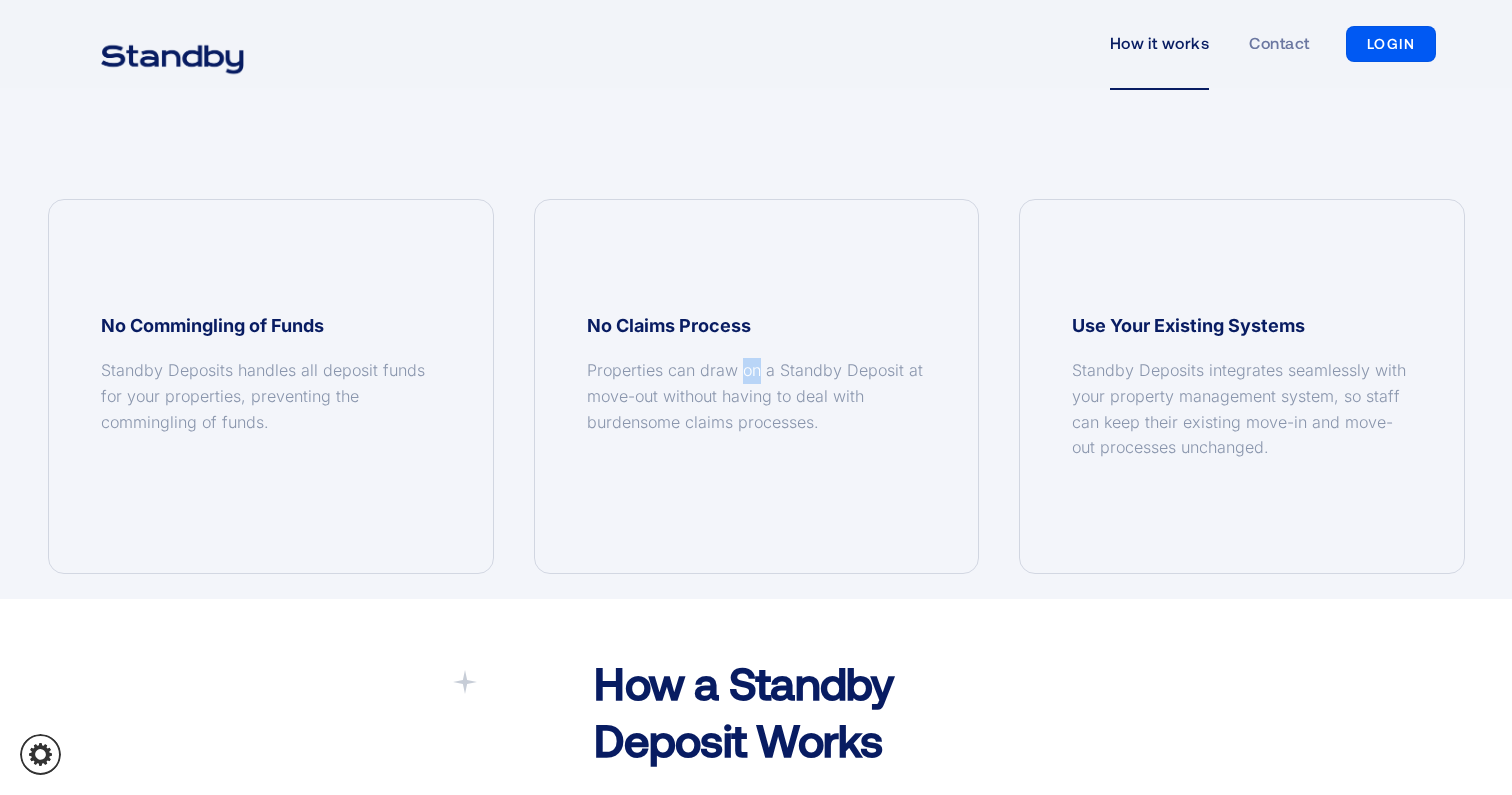 click on "Properties can draw on a Standby Deposit at move-out without having to deal with burdensome claims processes." at bounding box center [271, 396] 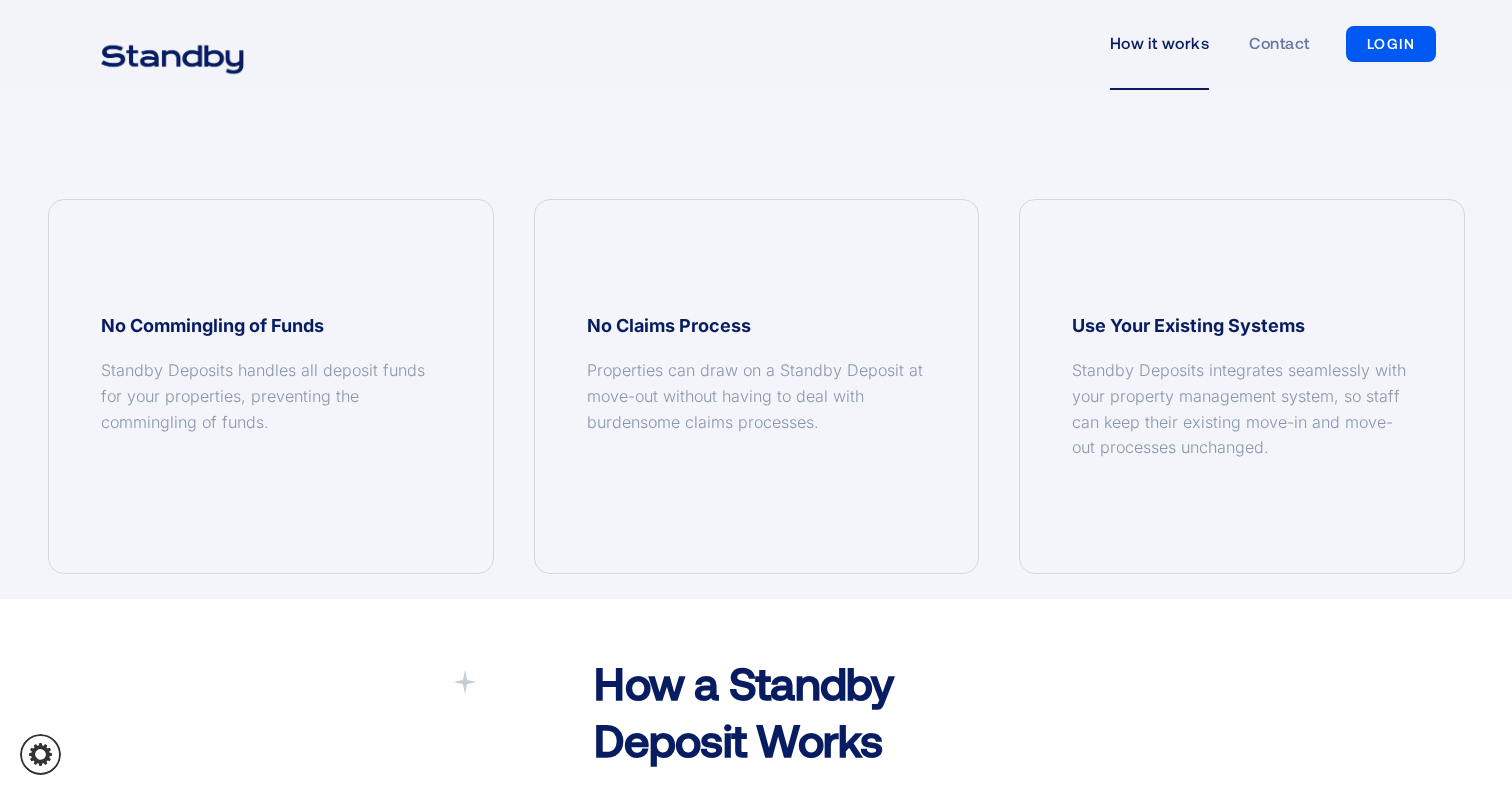 click on "Properties can draw on a Standby Deposit at move-out without having to deal with burdensome claims processes." at bounding box center [271, 396] 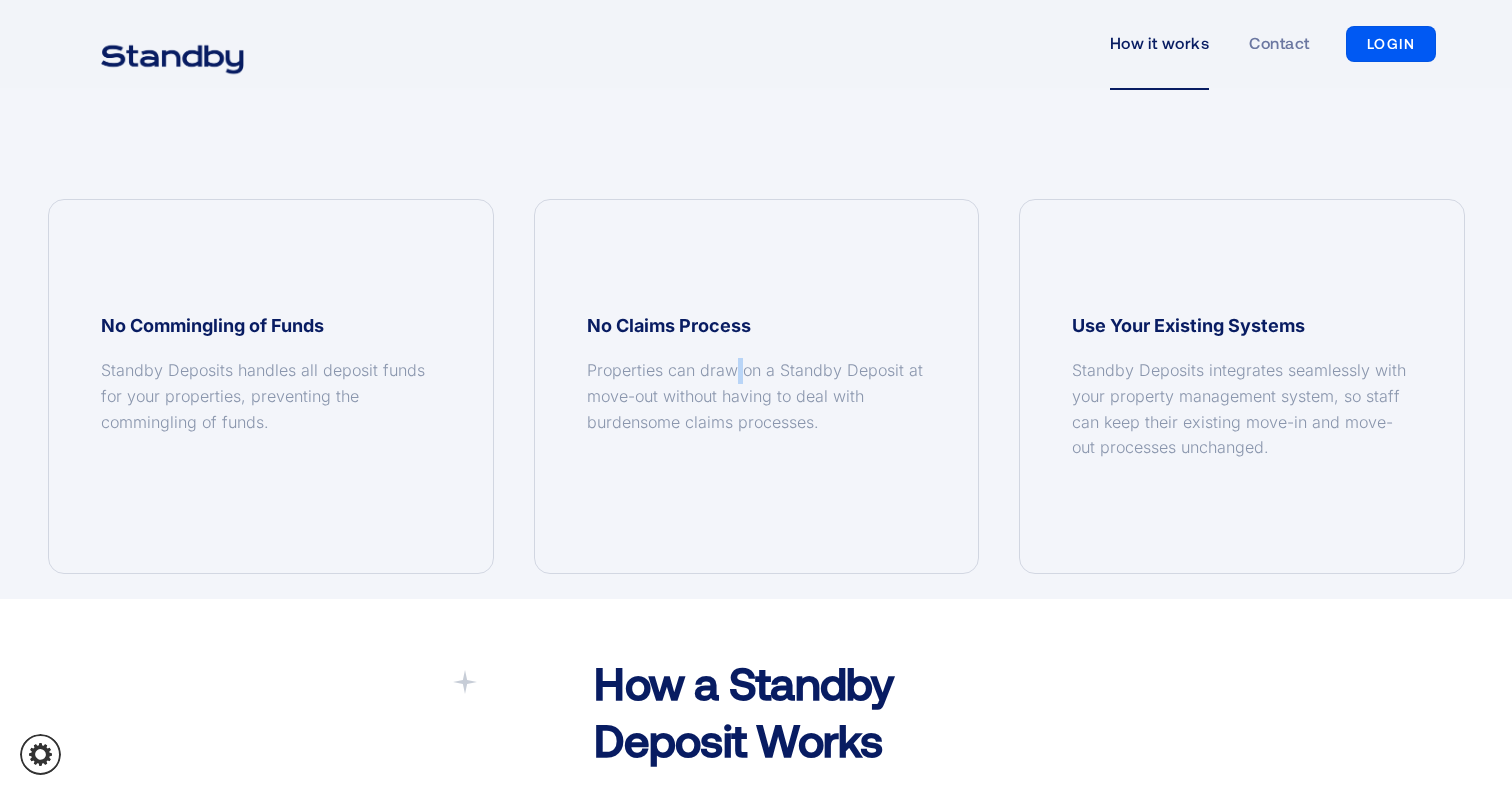 click on "Properties can draw on a Standby Deposit at move-out without having to deal with burdensome claims processes." at bounding box center (271, 396) 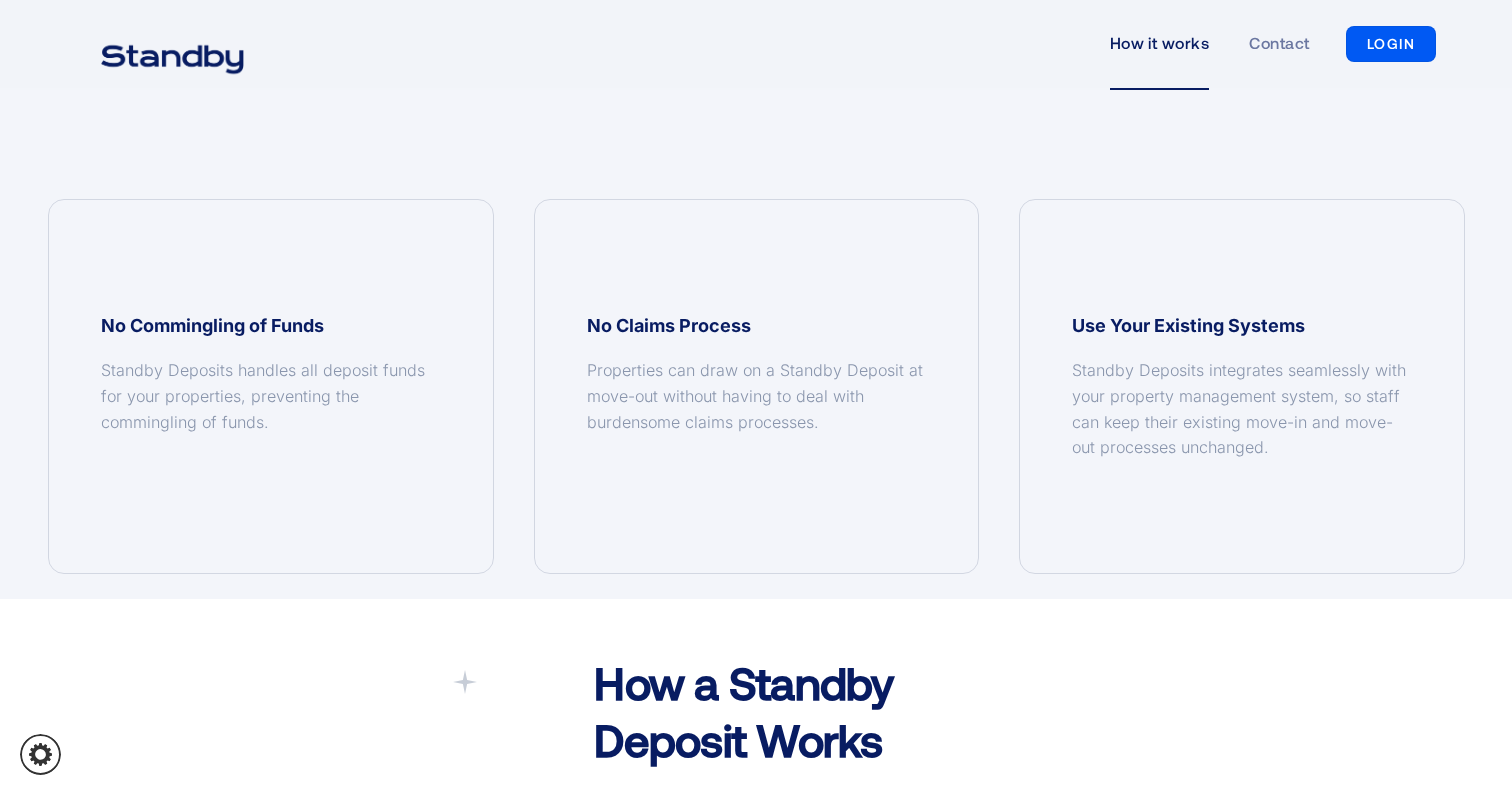 click on "Properties can draw on a Standby Deposit at move-out without having to deal with burdensome claims processes." at bounding box center (271, 396) 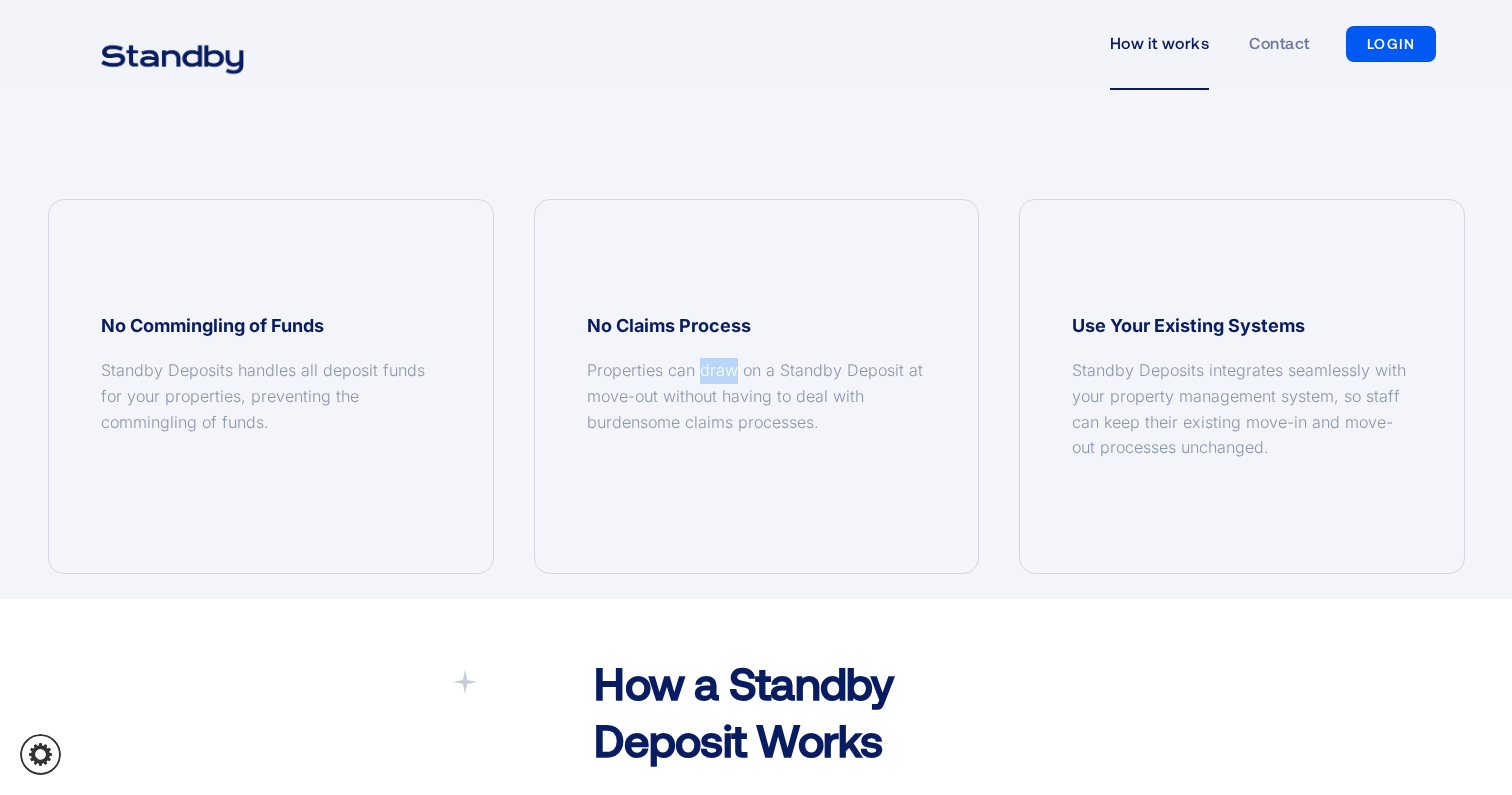 click on "Properties can draw on a Standby Deposit at move-out without having to deal with burdensome claims processes." at bounding box center [271, 396] 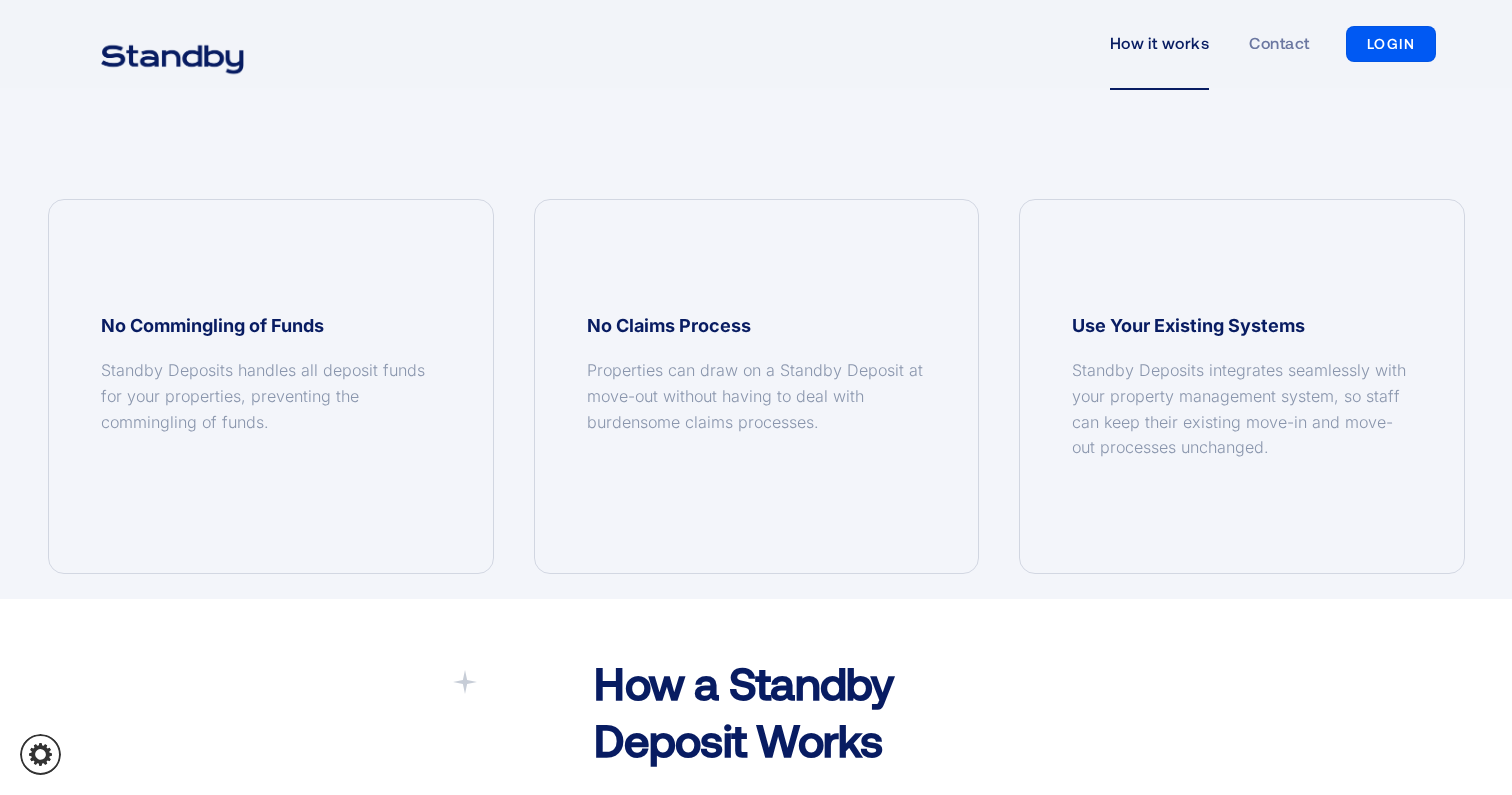 click on "Properties can draw on a Standby Deposit at move-out without having to deal with burdensome claims processes." at bounding box center [271, 396] 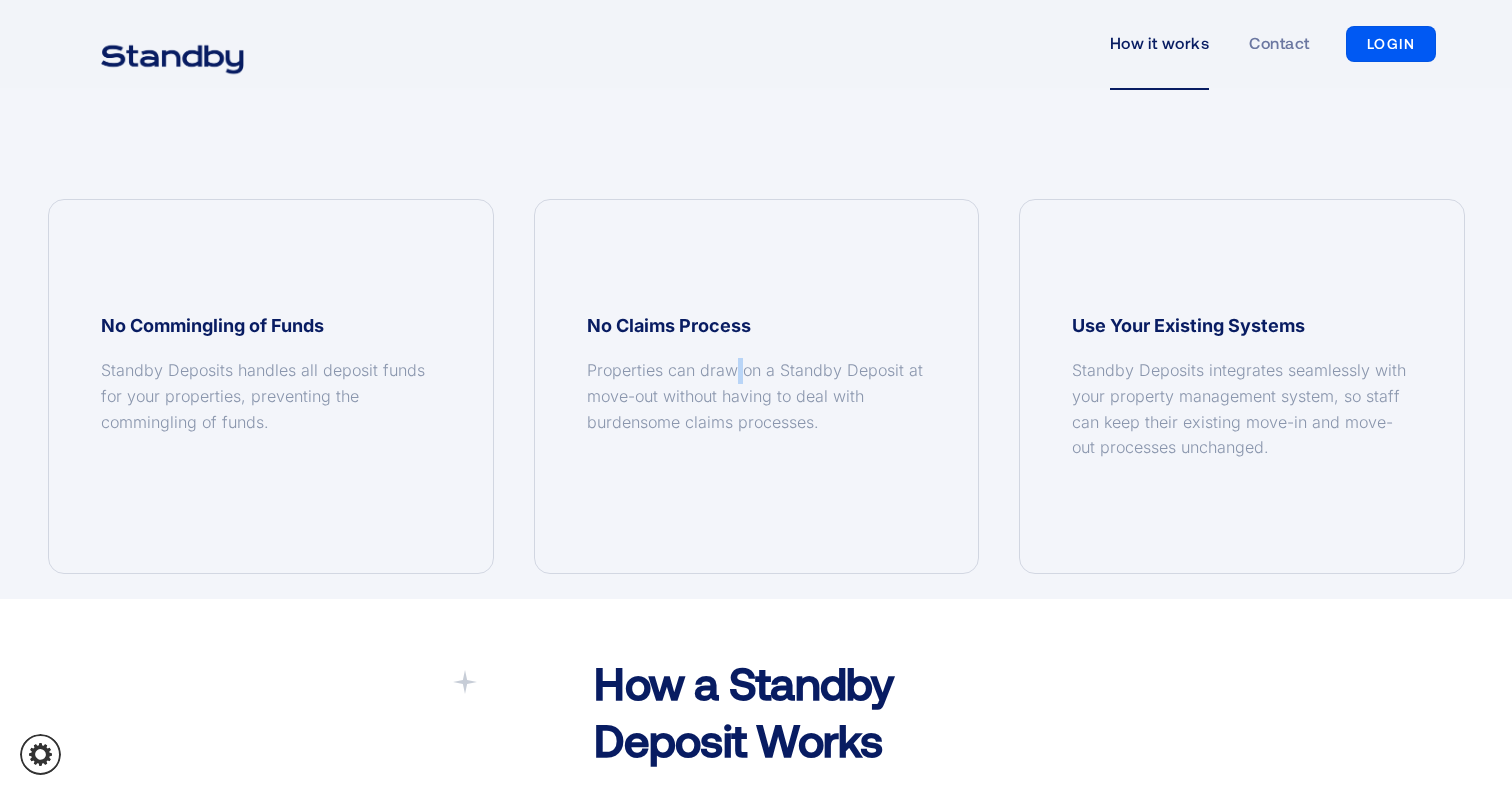 click on "Properties can draw on a Standby Deposit at move-out without having to deal with burdensome claims processes." at bounding box center (271, 396) 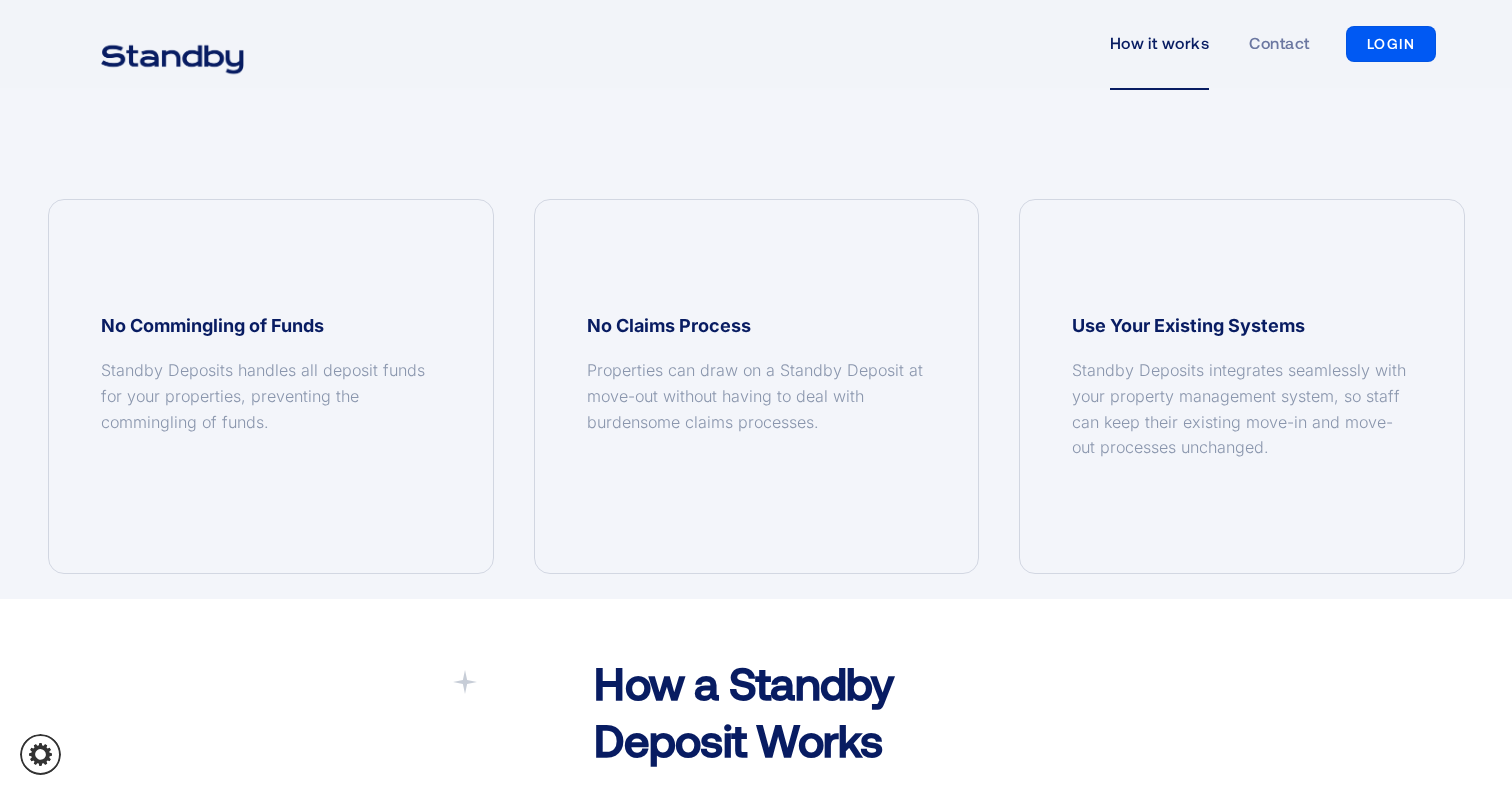 click on "Properties can draw on a Standby Deposit at move-out without having to deal with burdensome claims processes." at bounding box center [271, 396] 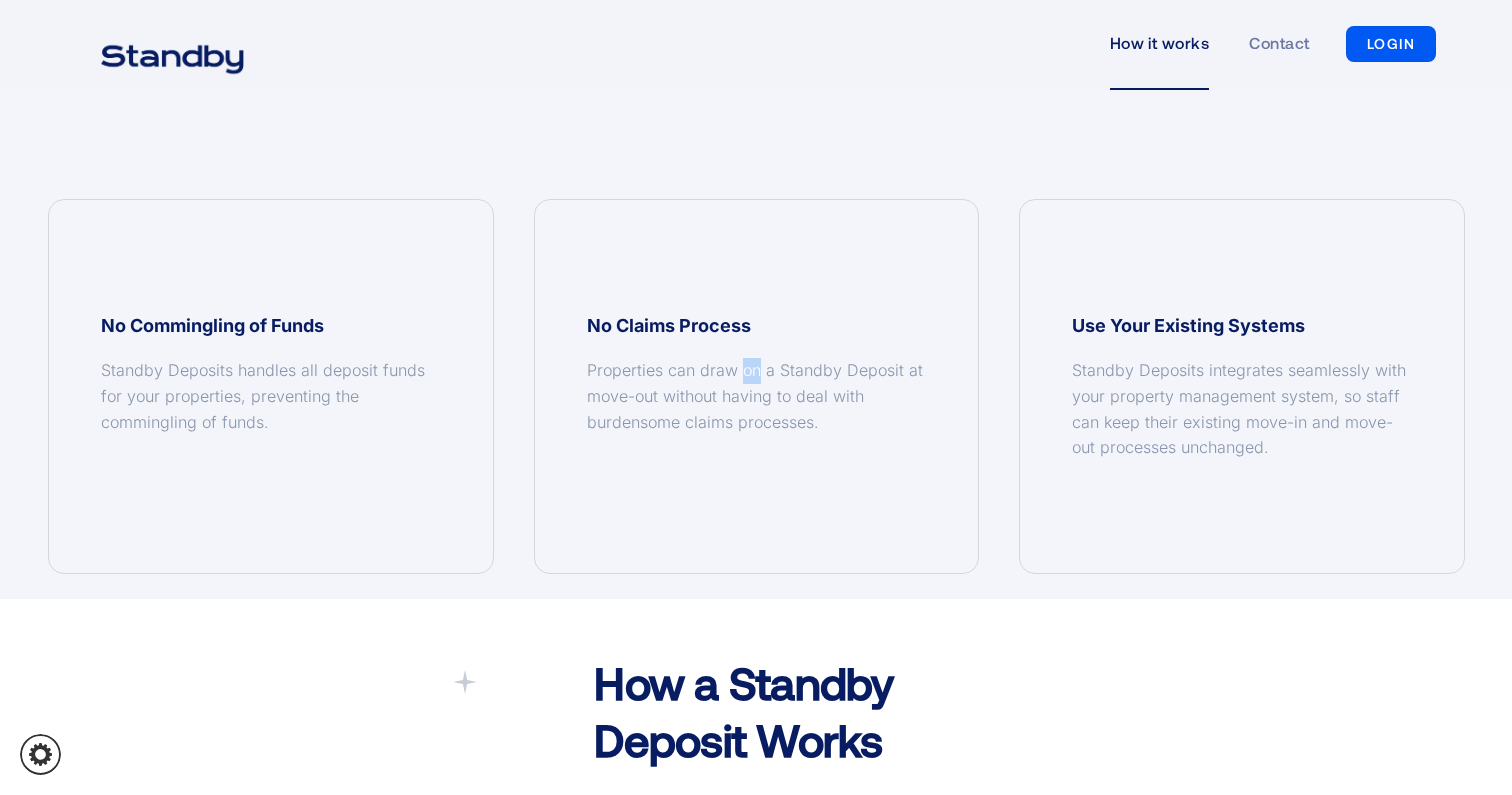 click on "Properties can draw on a Standby Deposit at move-out without having to deal with burdensome claims processes." at bounding box center (271, 396) 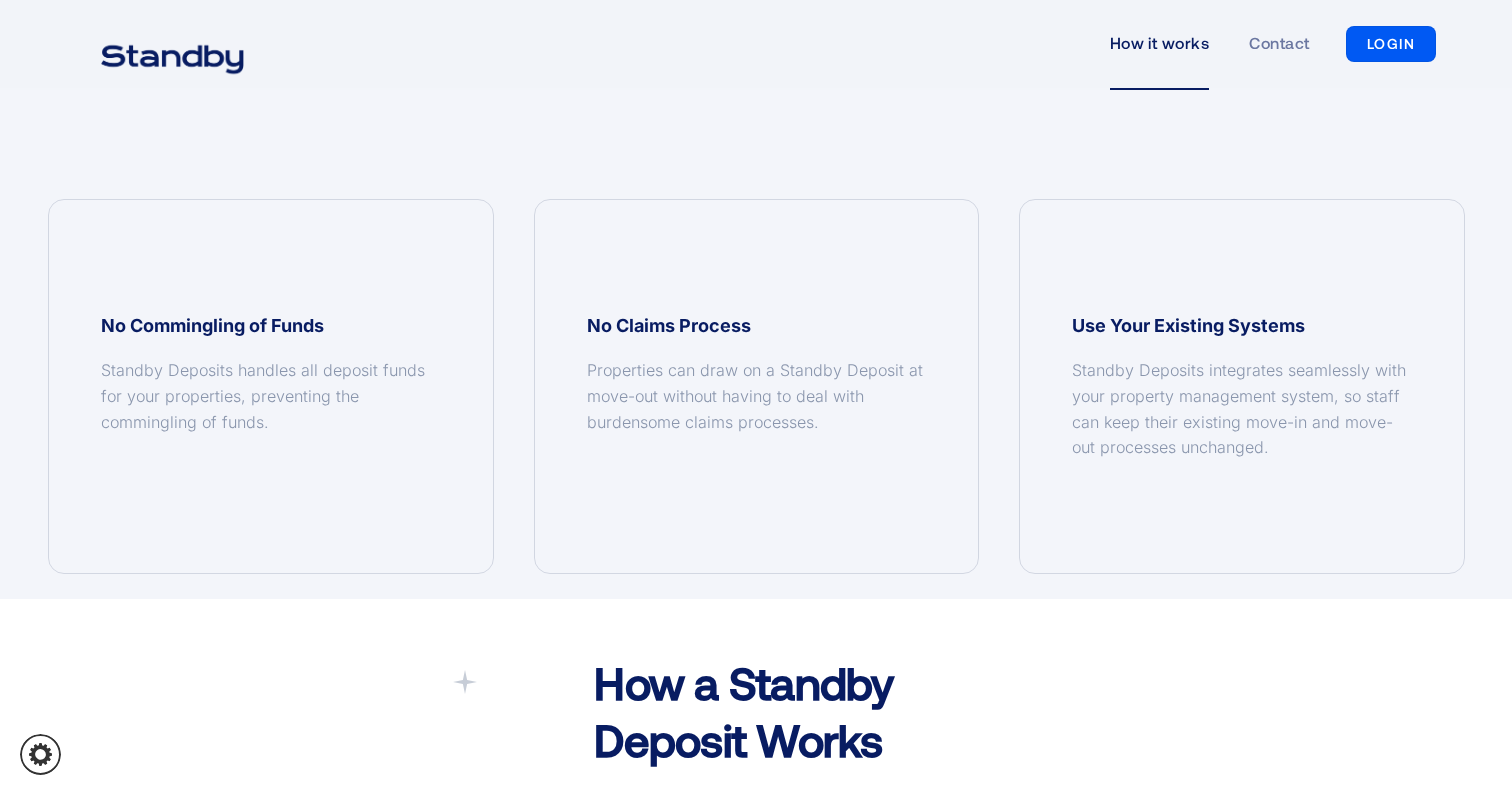click on "Properties can draw on a Standby Deposit at move-out without having to deal with burdensome claims processes." at bounding box center (271, 396) 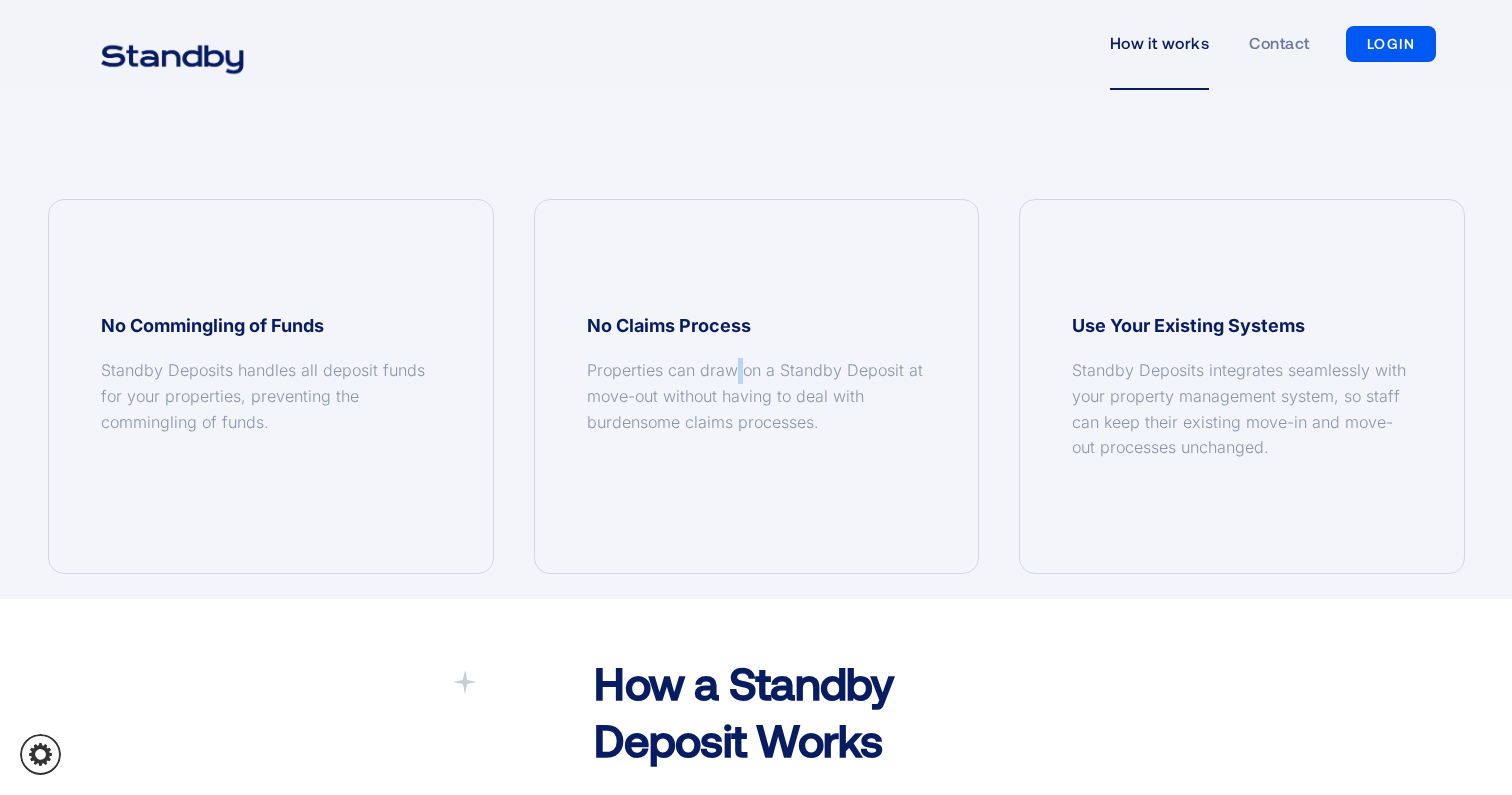 click on "Properties can draw on a Standby Deposit at move-out without having to deal with burdensome claims processes." at bounding box center (271, 396) 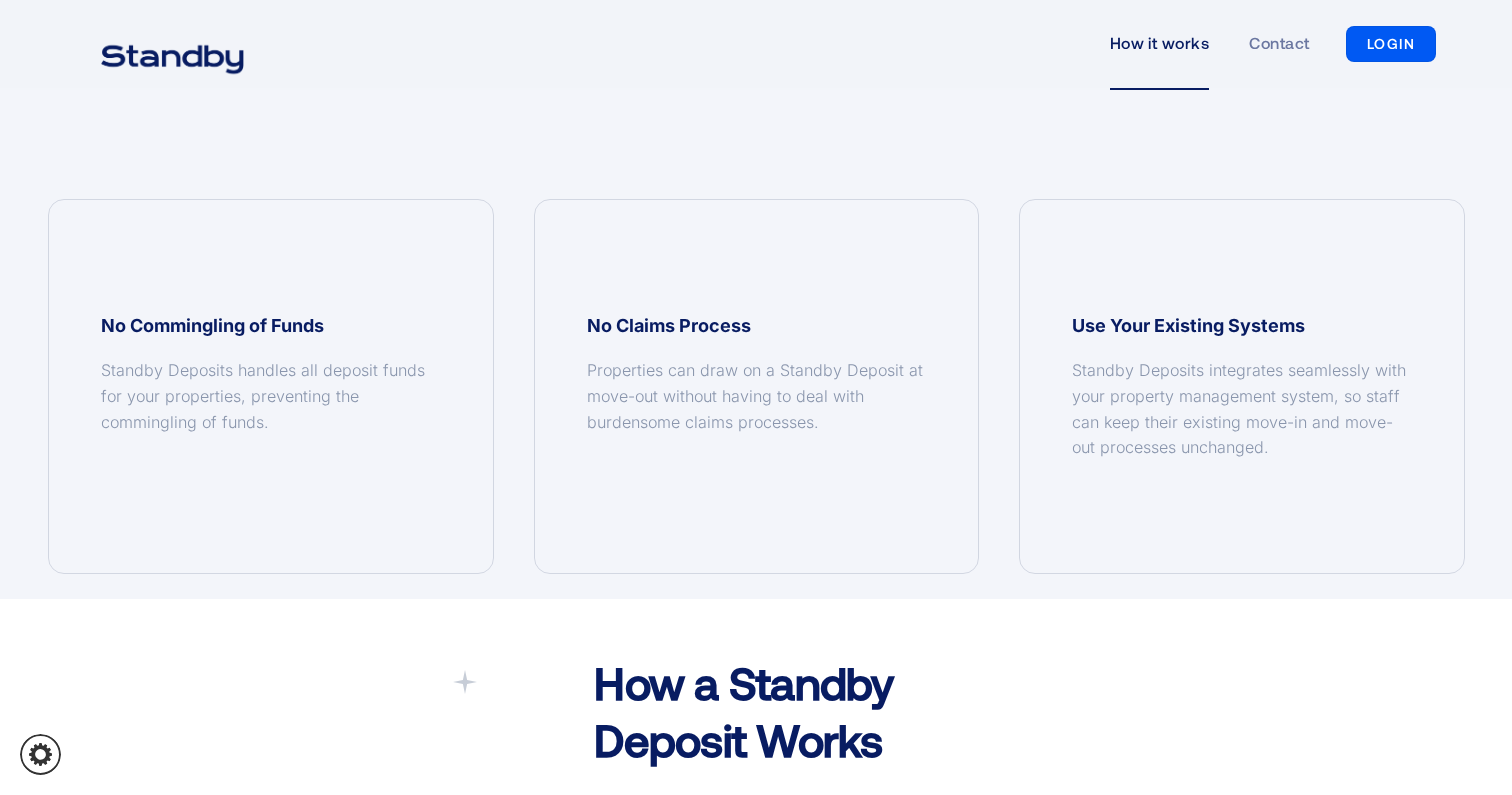 click on "LOGIN" at bounding box center [1391, 44] 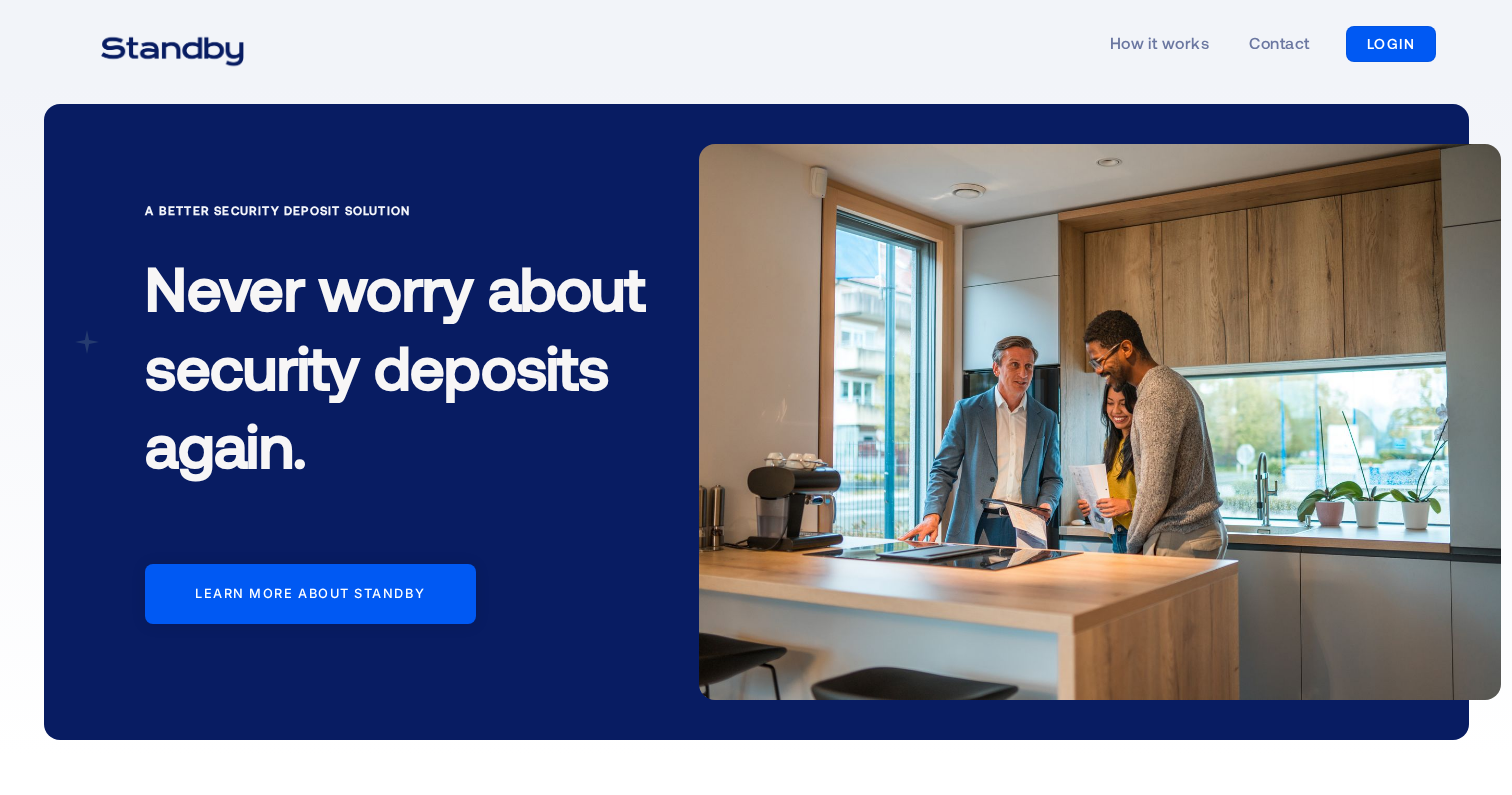scroll, scrollTop: 0, scrollLeft: 0, axis: both 